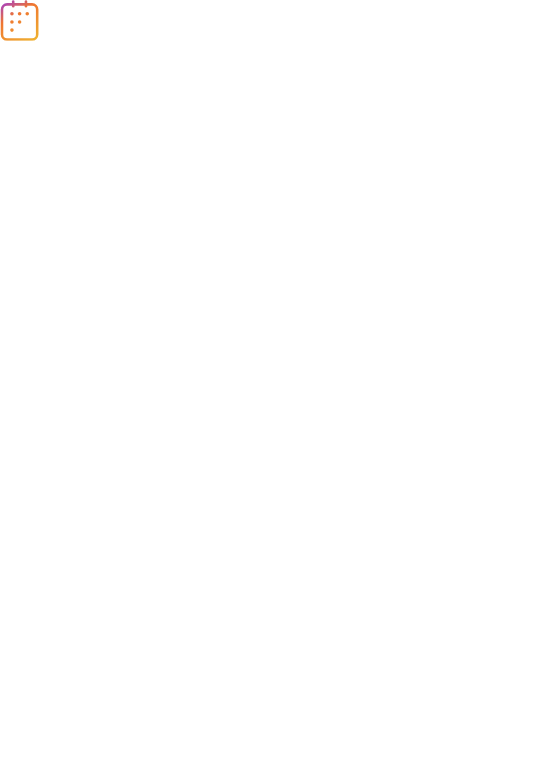scroll, scrollTop: 0, scrollLeft: 0, axis: both 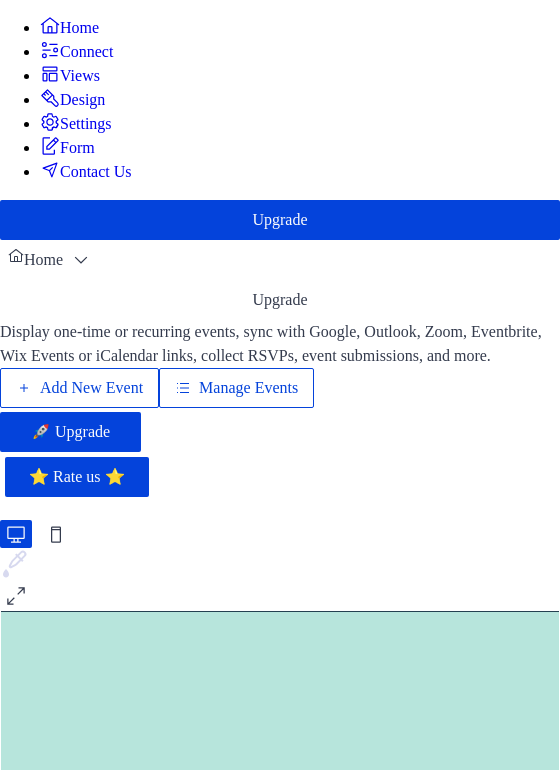 click on "Add New Event" at bounding box center [91, 388] 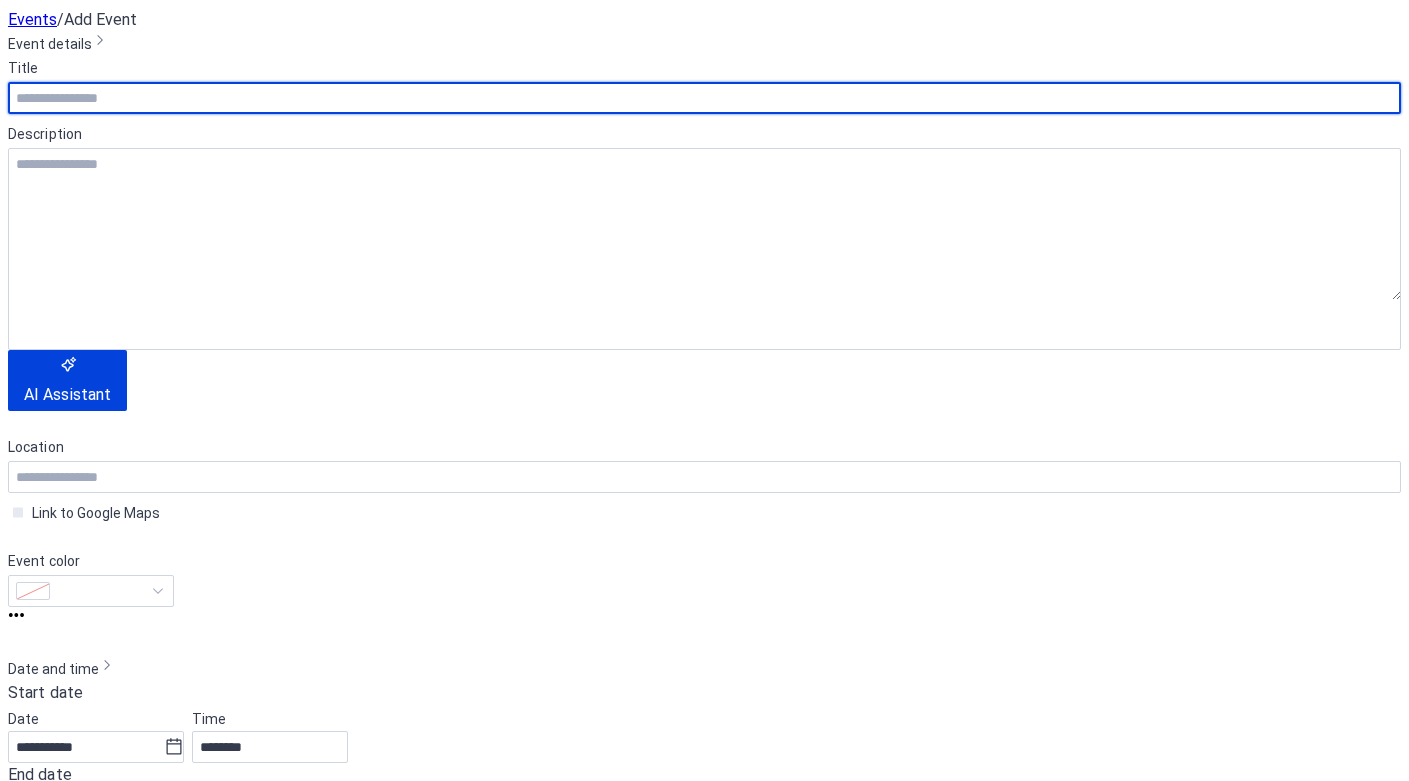scroll, scrollTop: 0, scrollLeft: 0, axis: both 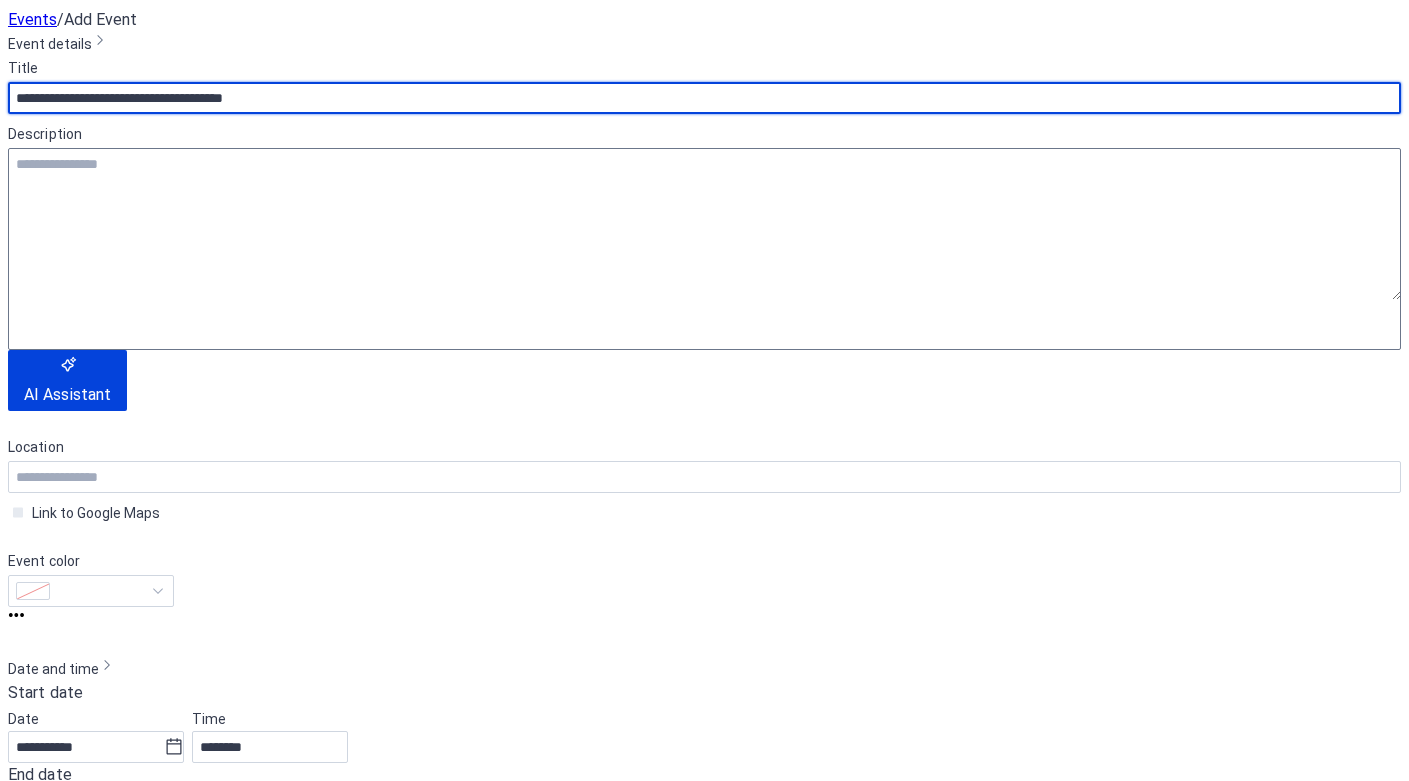 type on "**********" 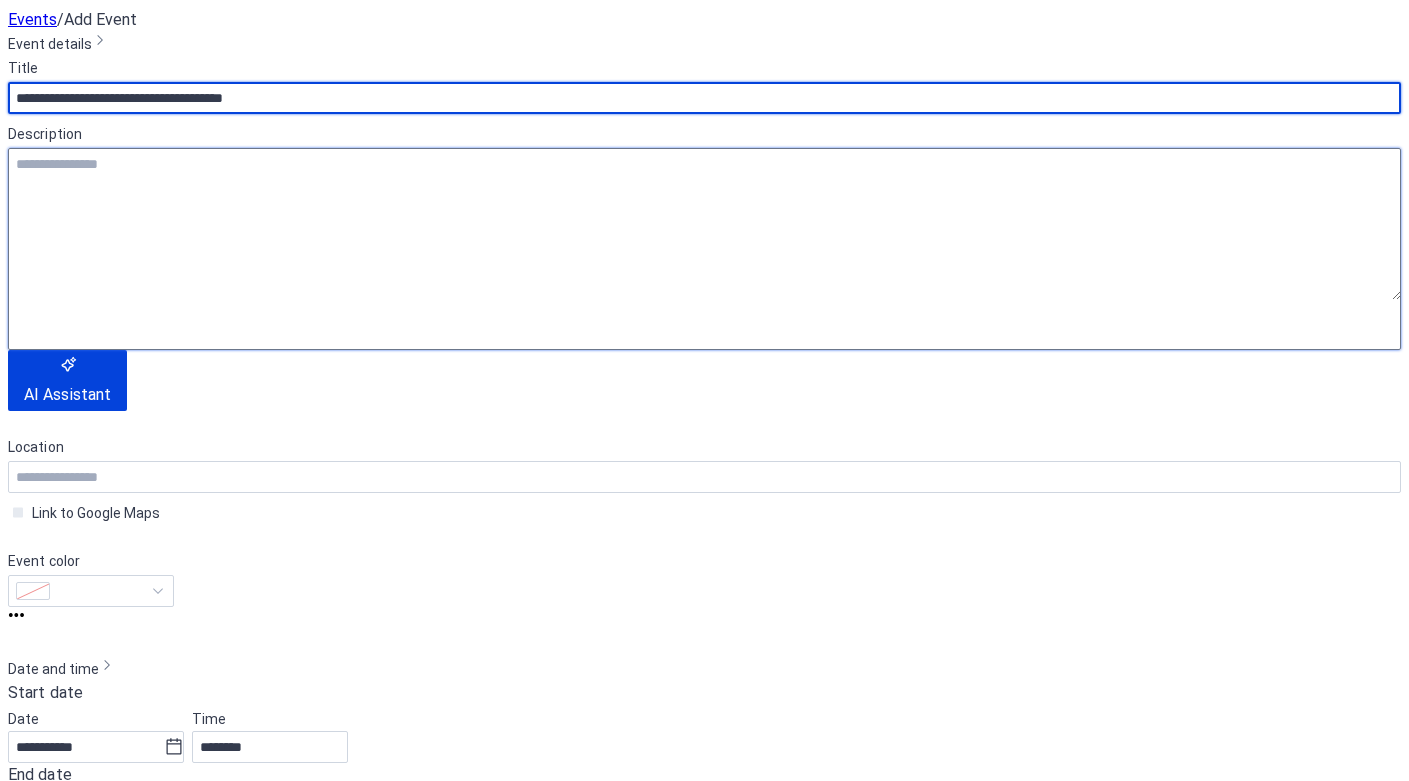 click at bounding box center (704, 224) 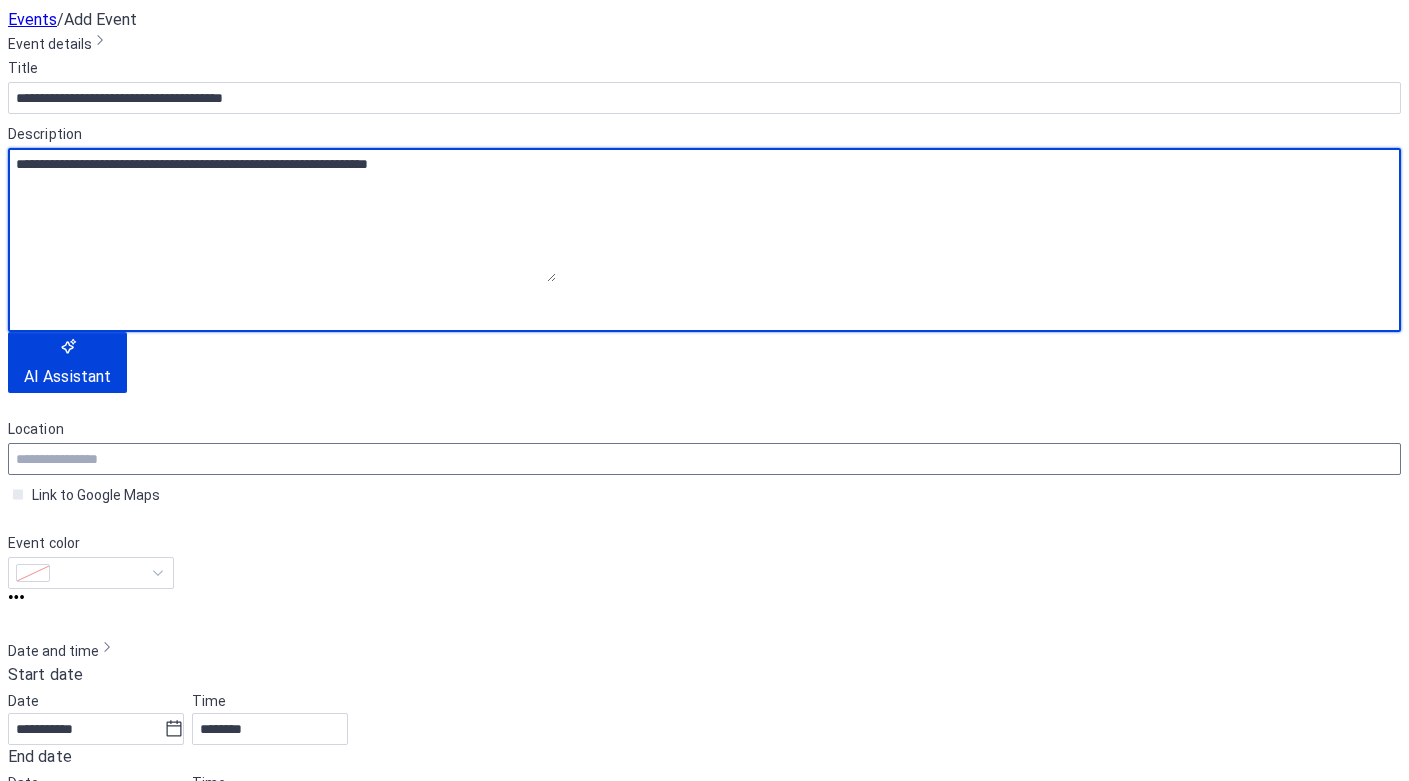 type on "**********" 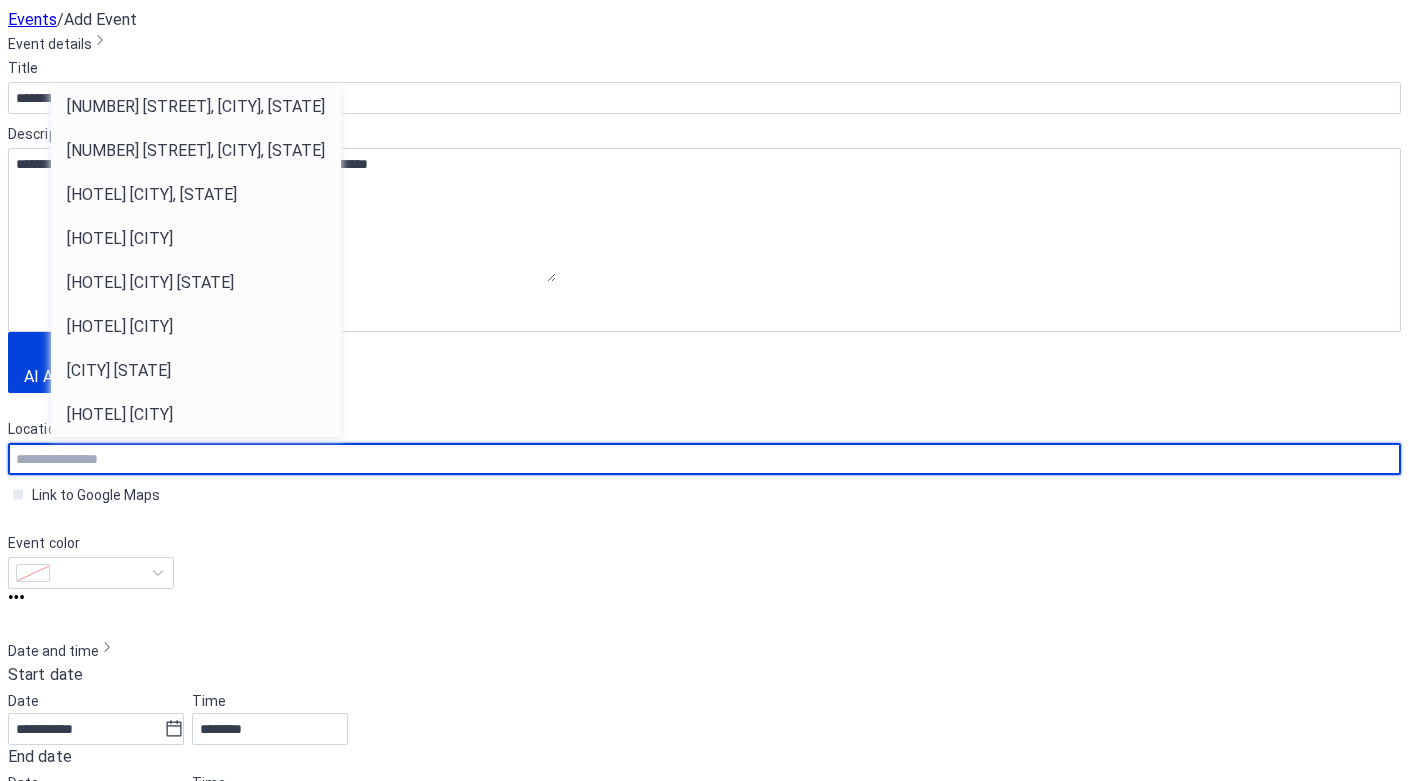 click at bounding box center [704, 459] 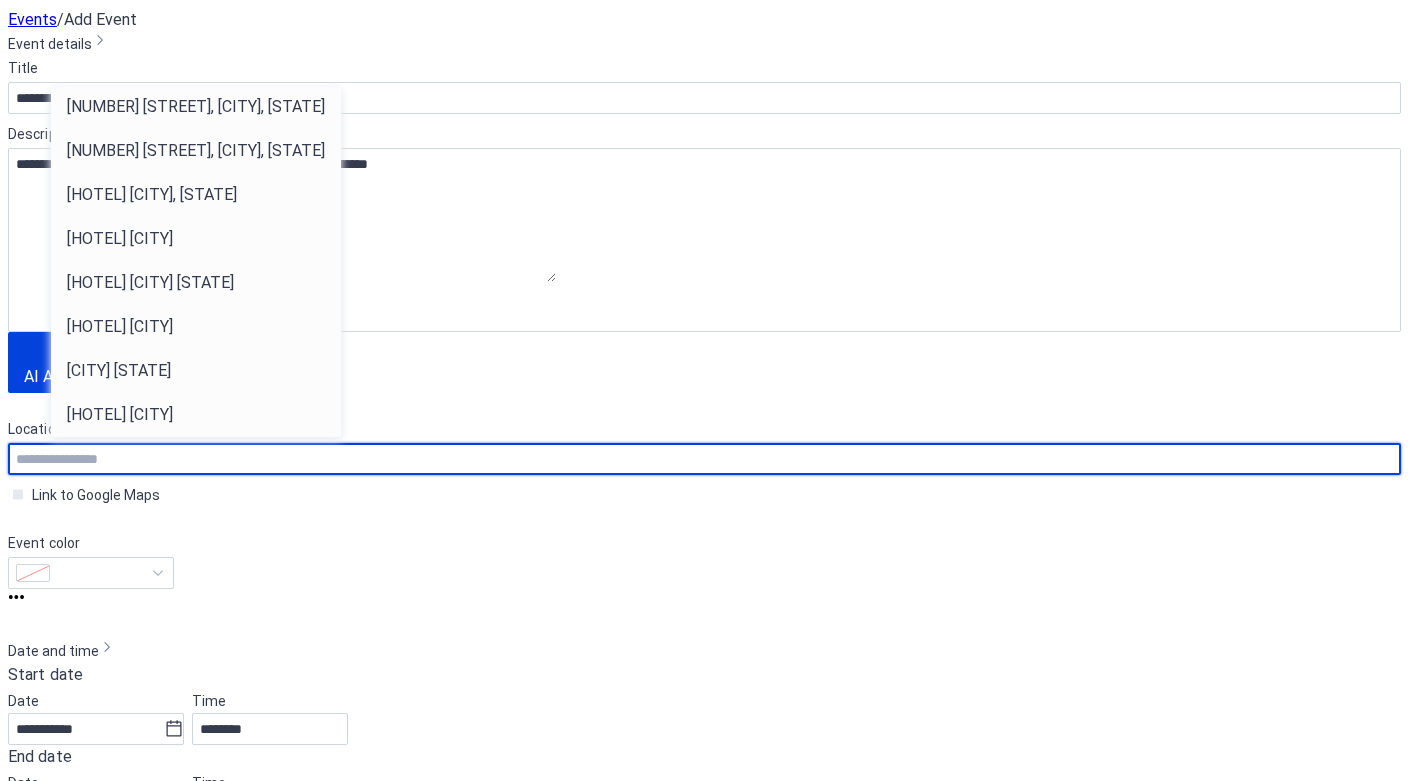 type on "*" 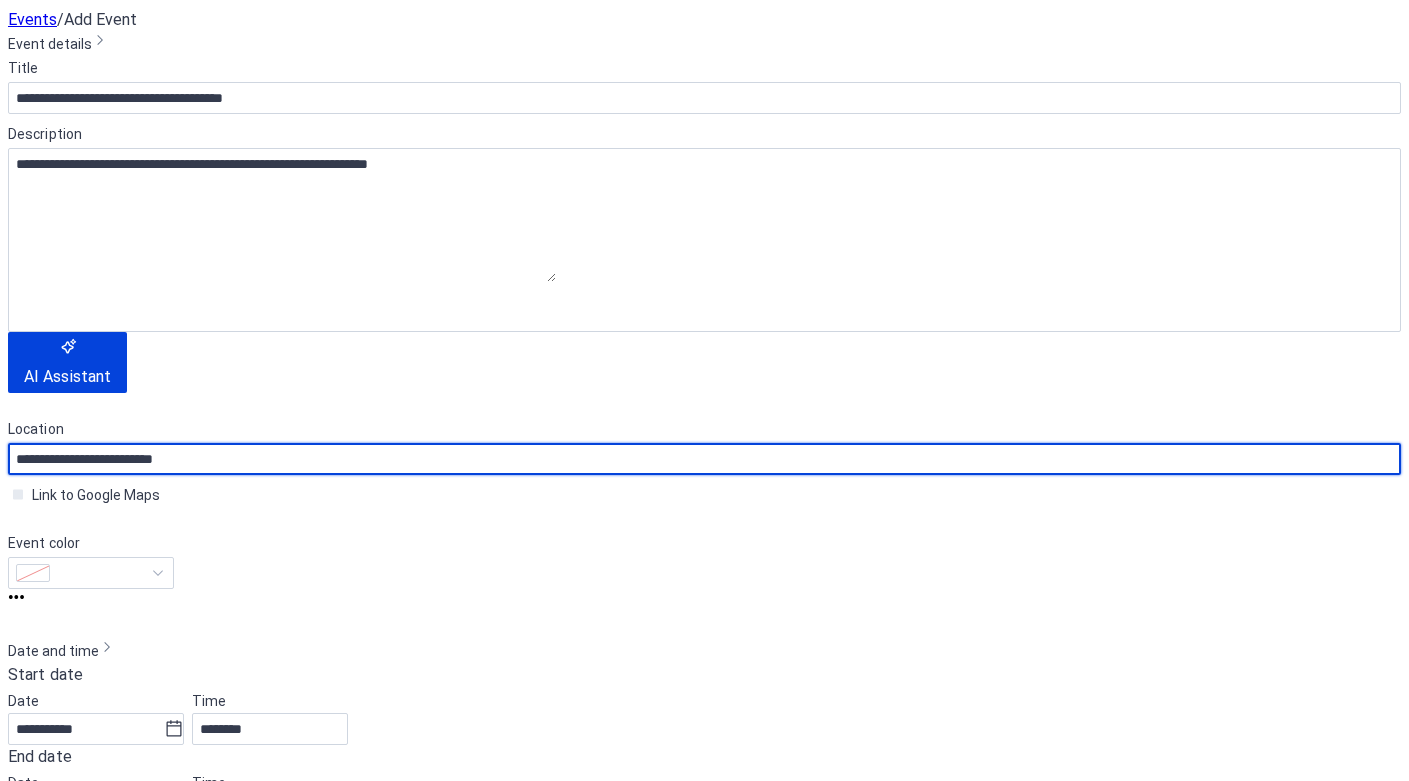 type on "**********" 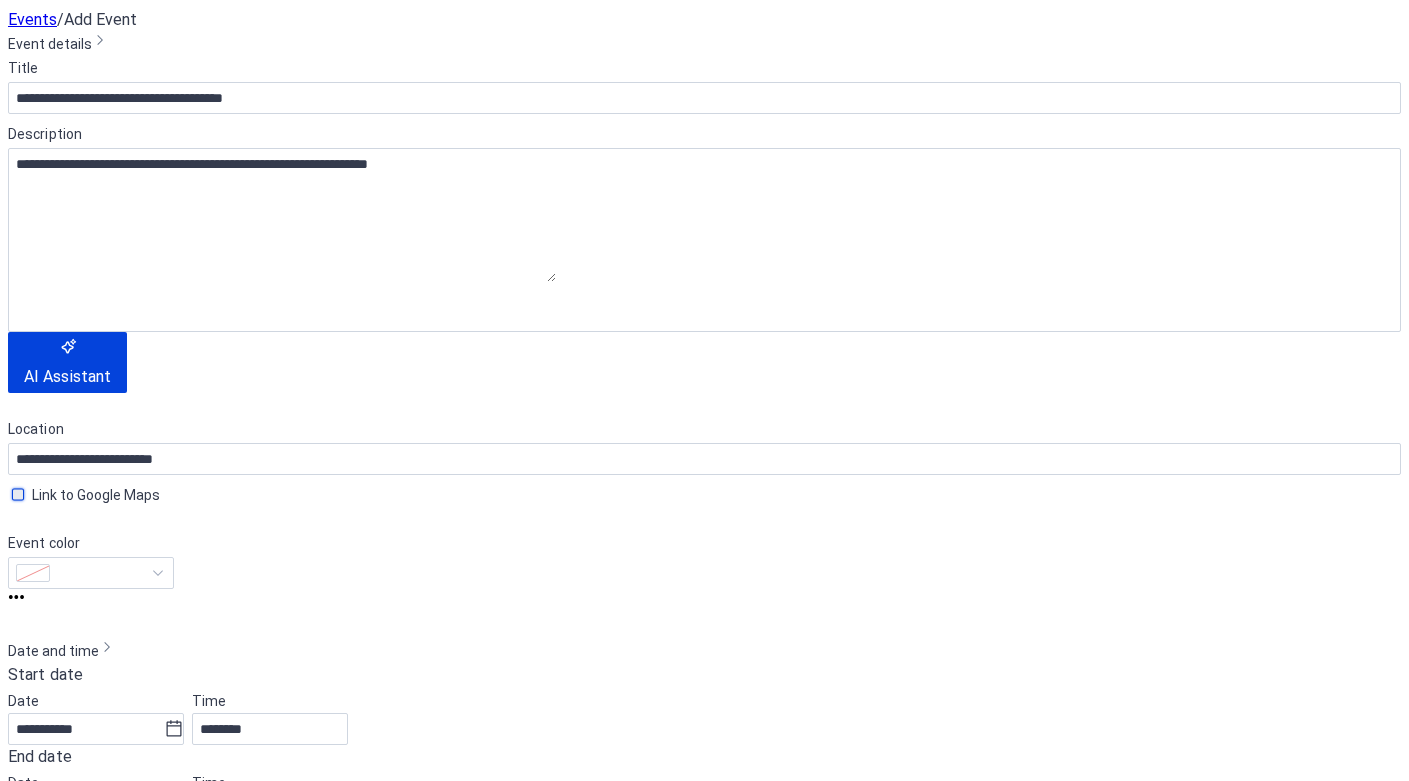 scroll, scrollTop: 300, scrollLeft: 0, axis: vertical 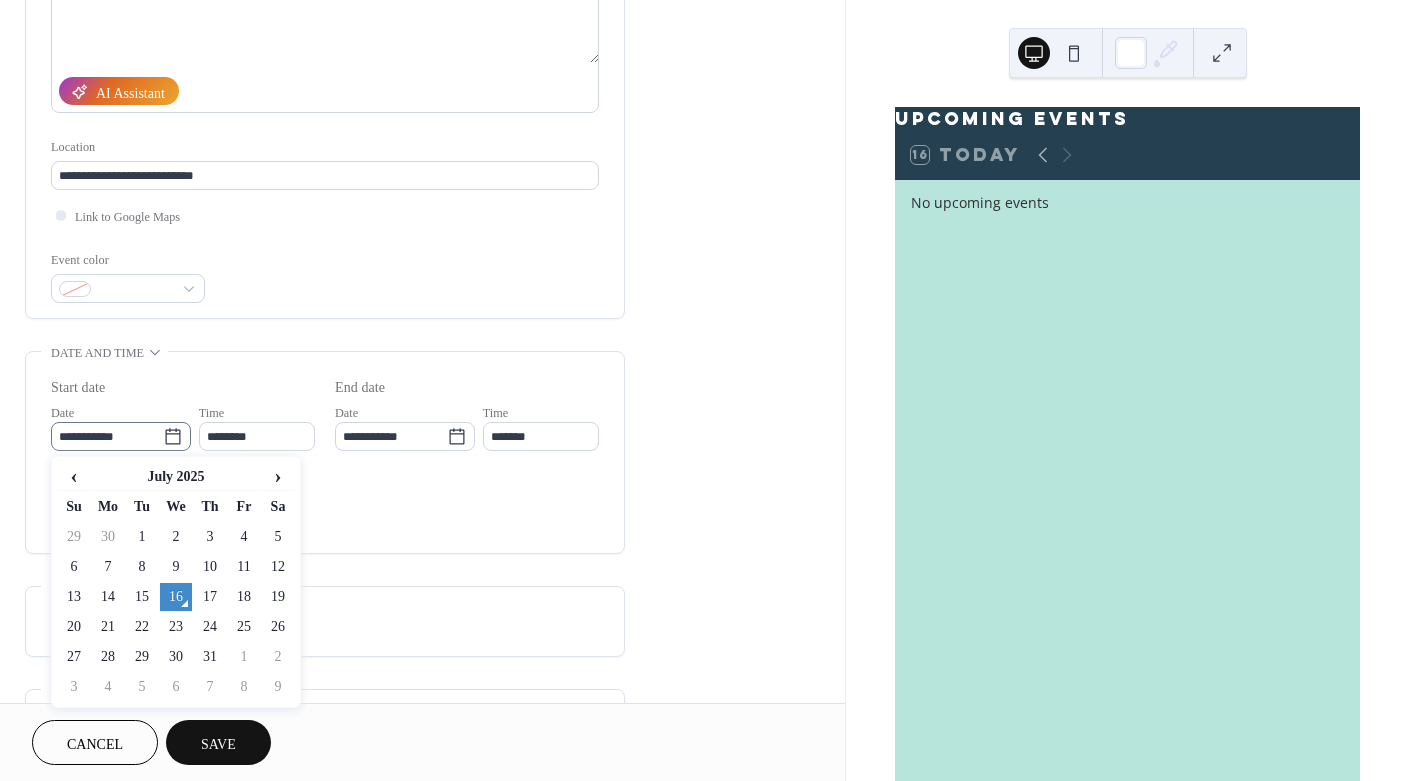 click 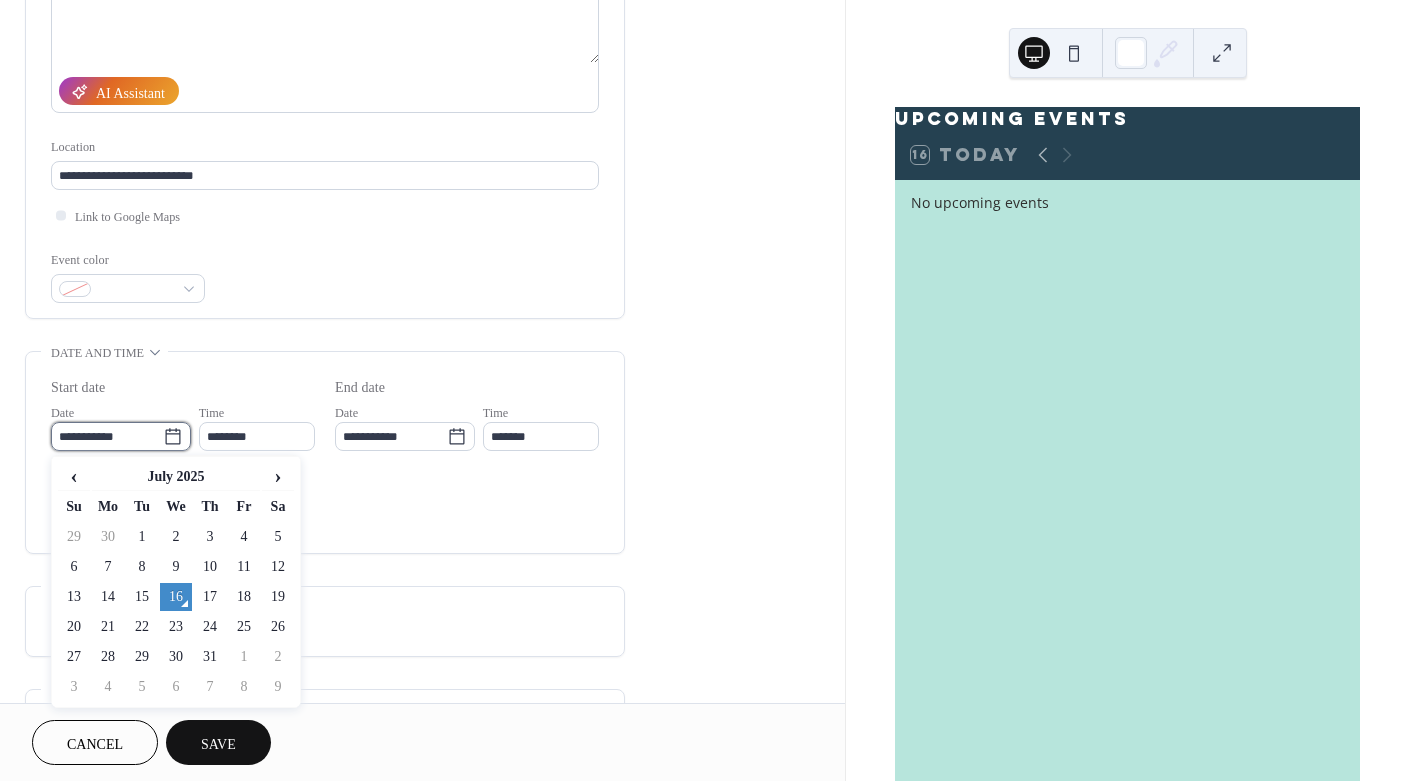 click on "**********" at bounding box center [107, 436] 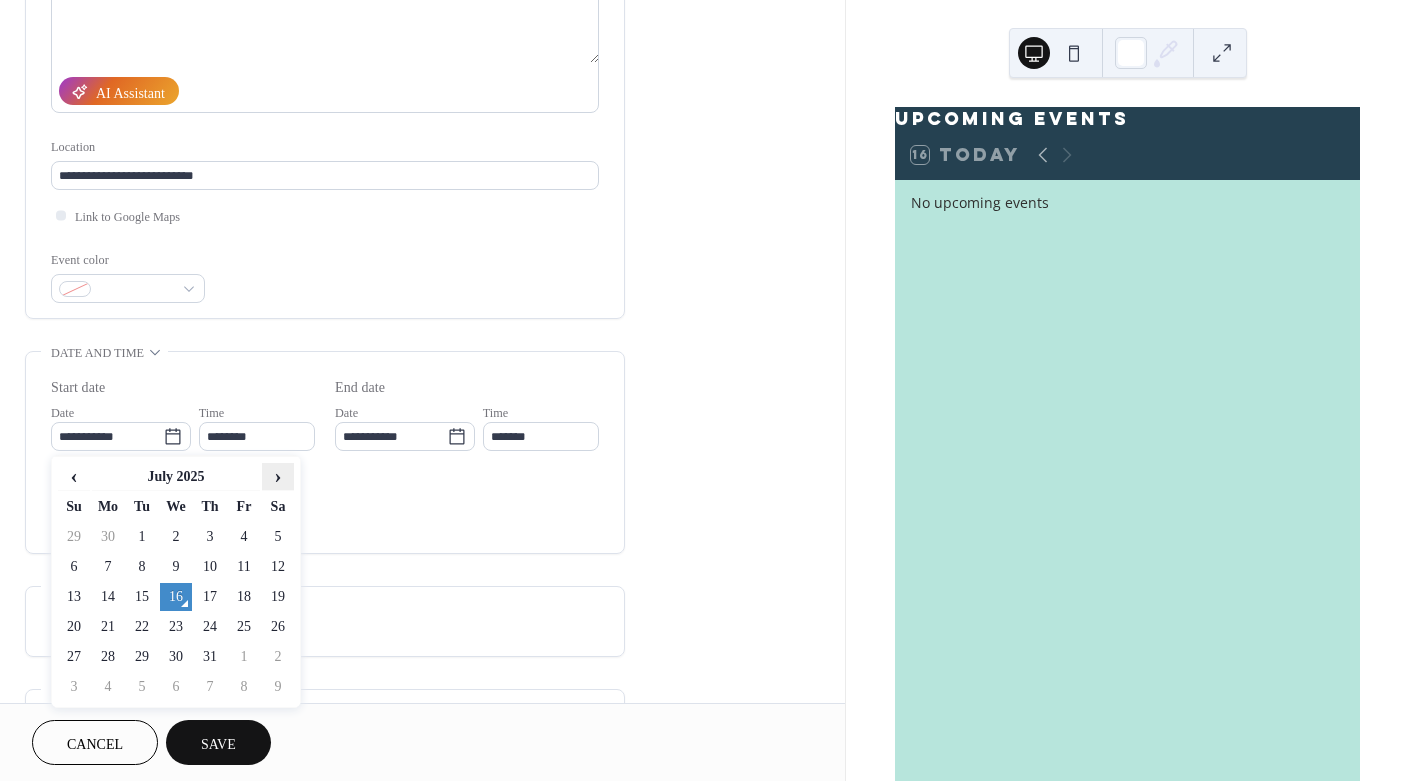 click on "›" at bounding box center [278, 476] 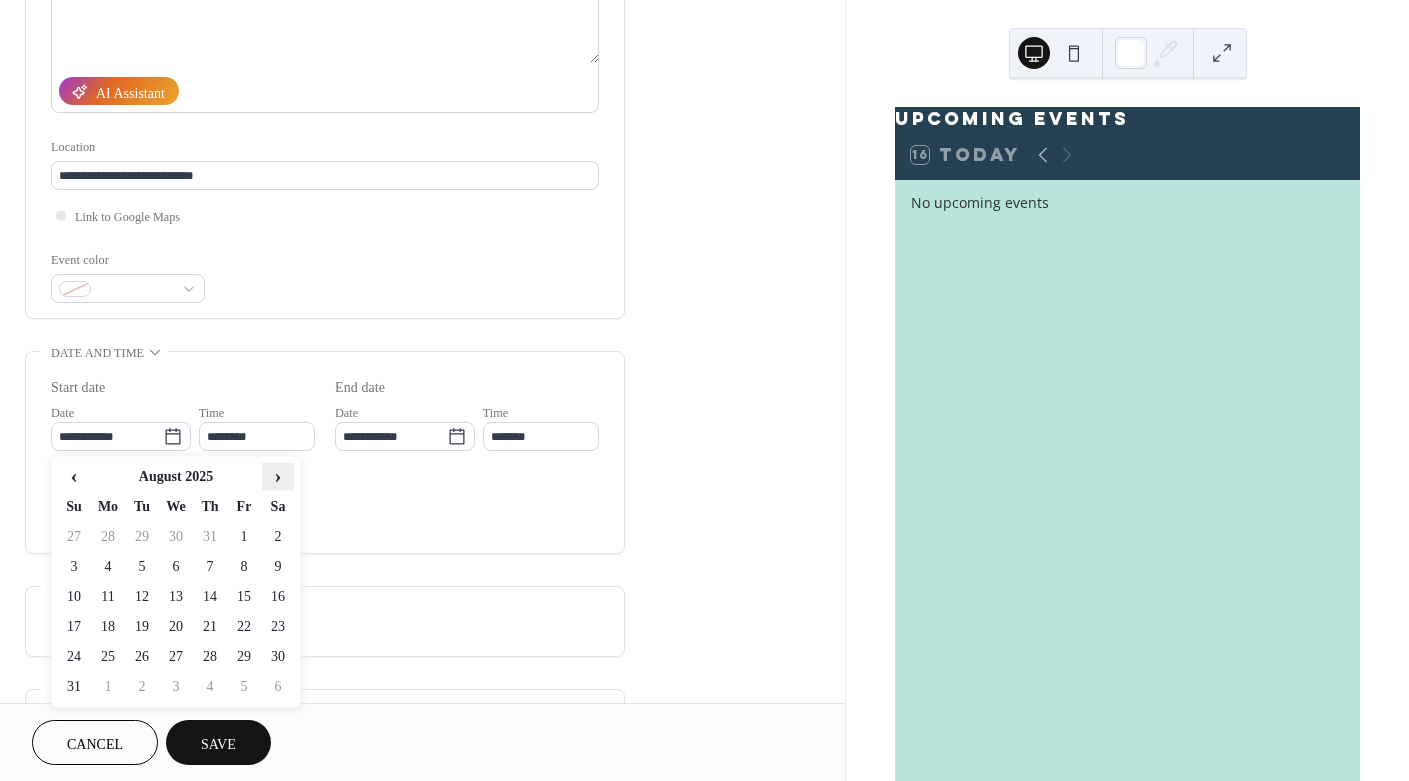 click on "›" at bounding box center [278, 476] 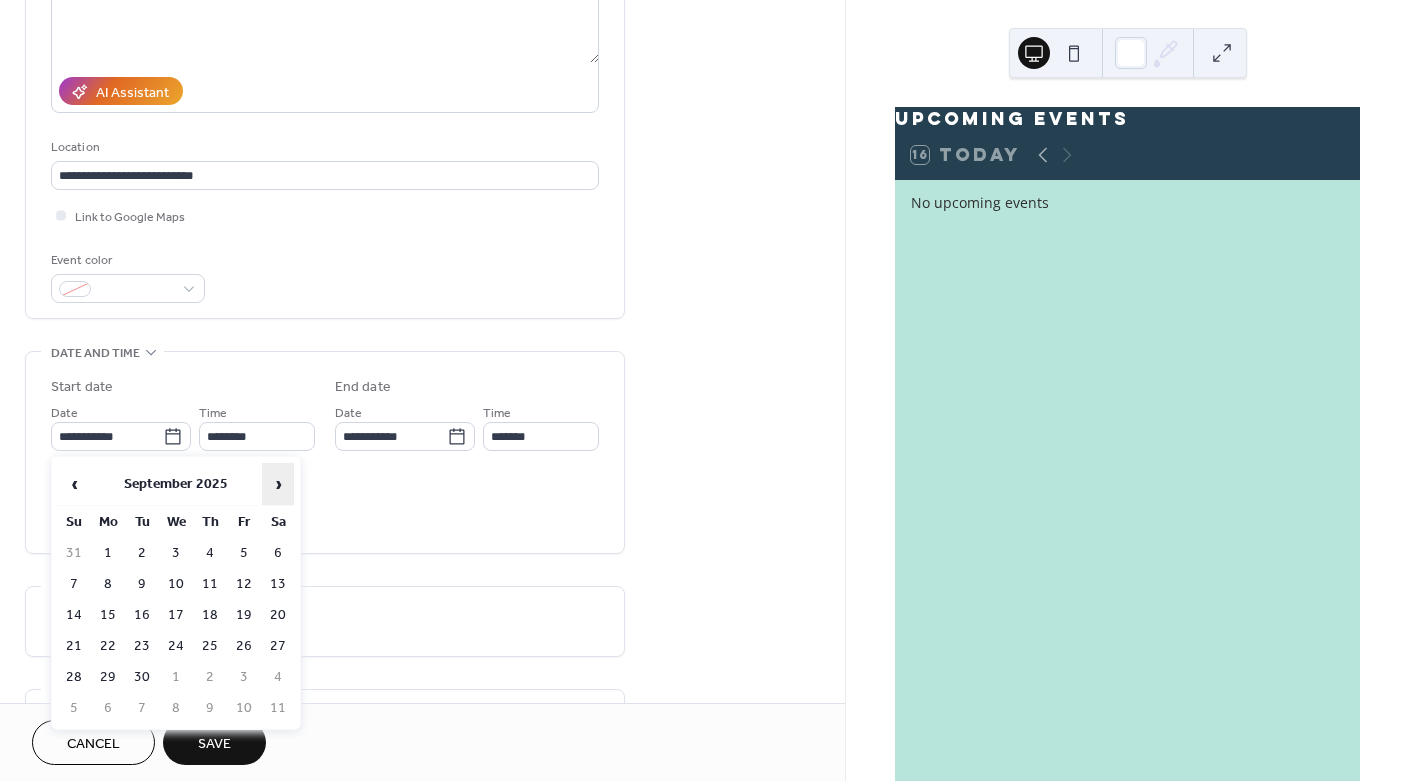 click on "›" at bounding box center [278, 484] 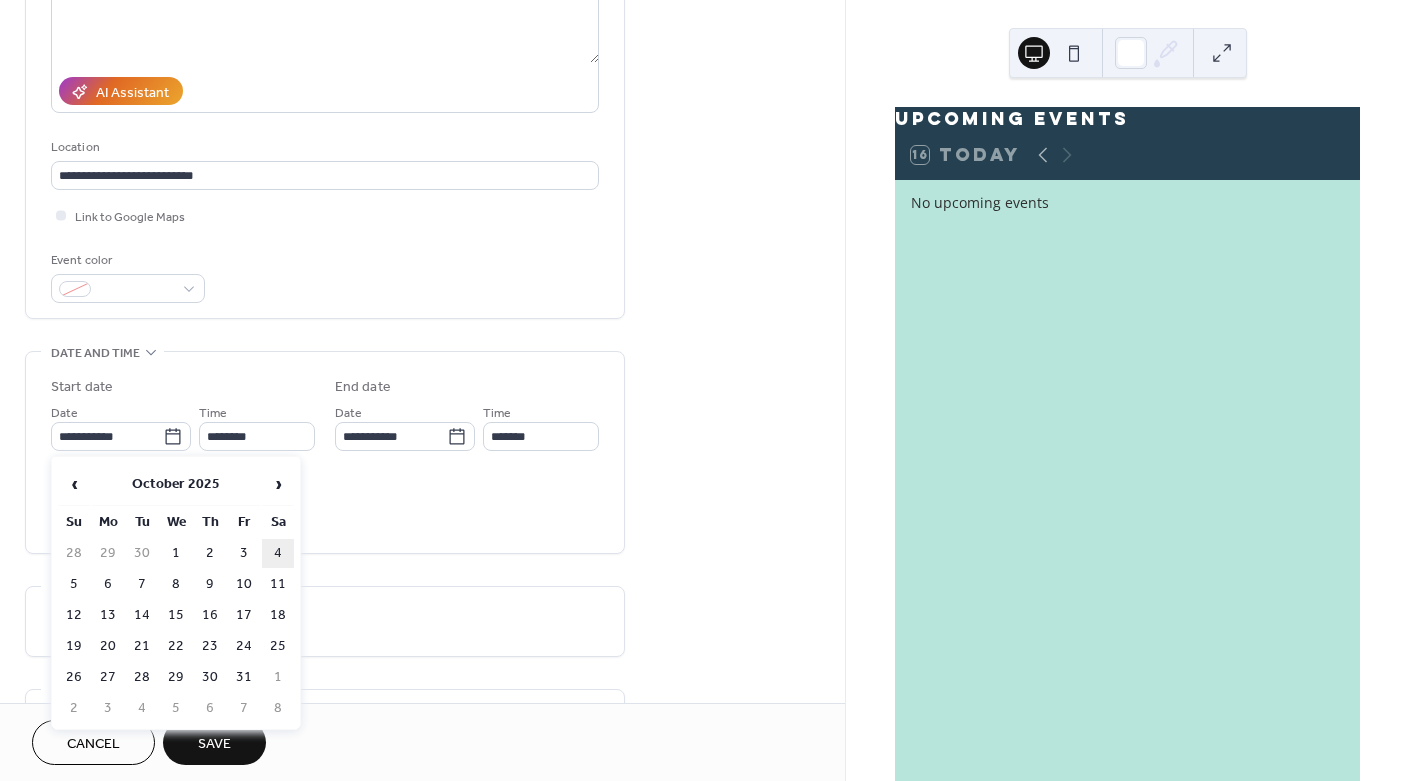 click on "4" at bounding box center (278, 553) 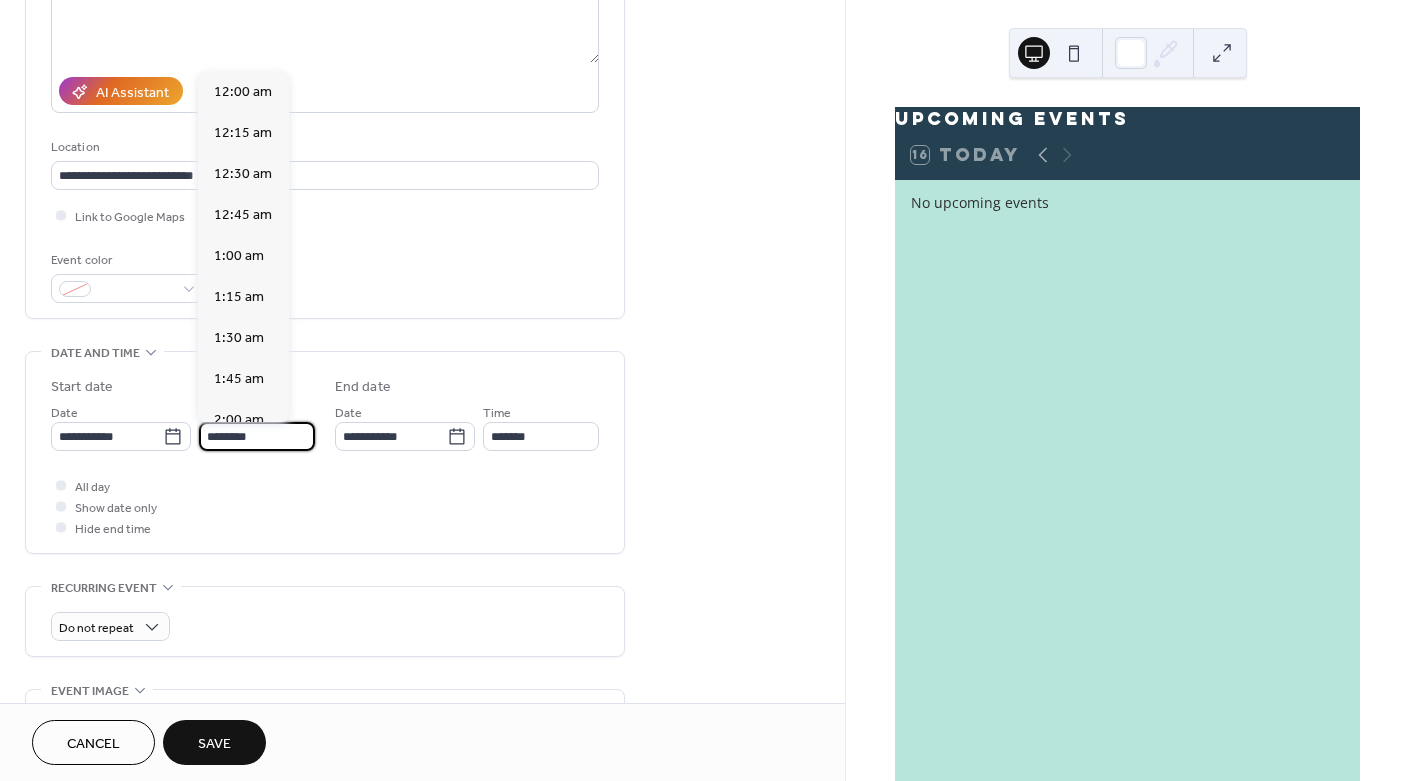scroll, scrollTop: 1968, scrollLeft: 0, axis: vertical 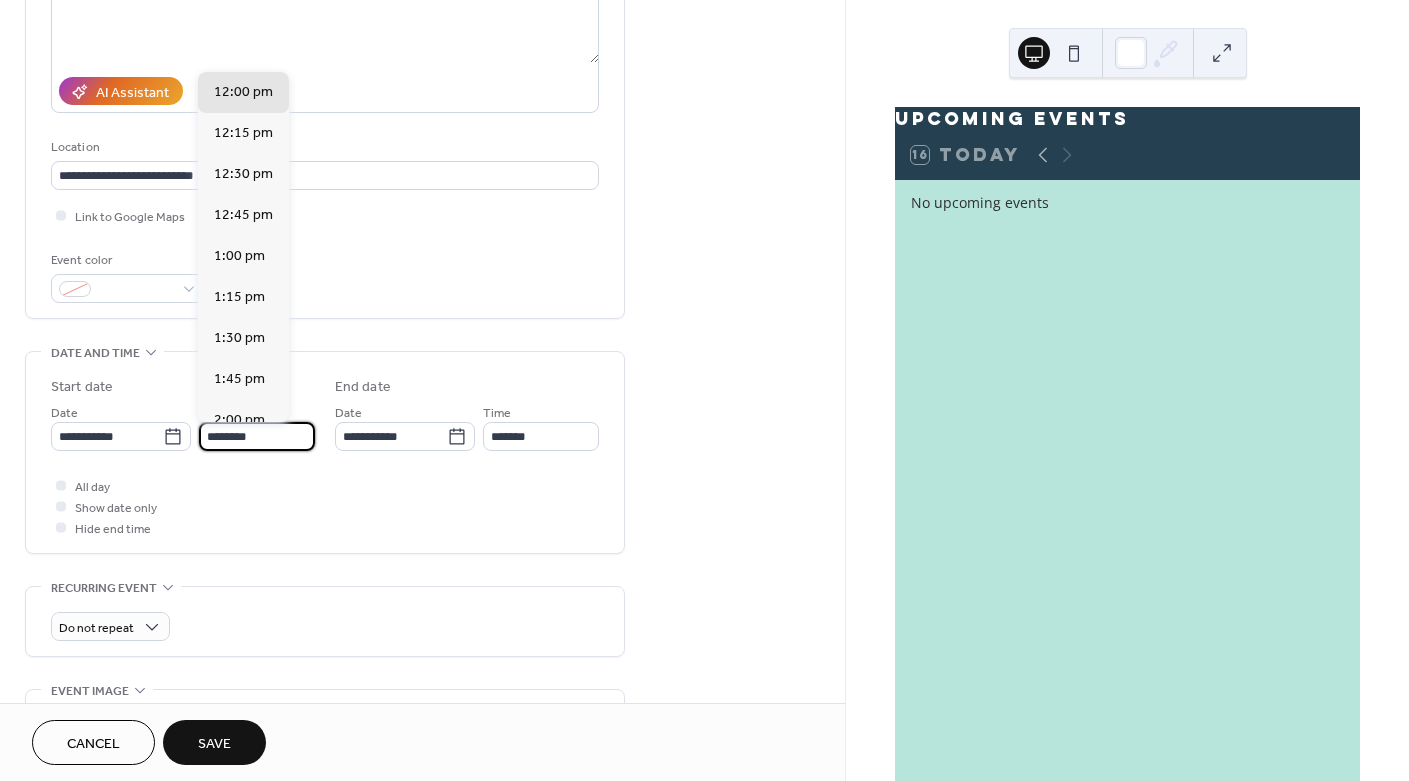 click on "********" at bounding box center [257, 436] 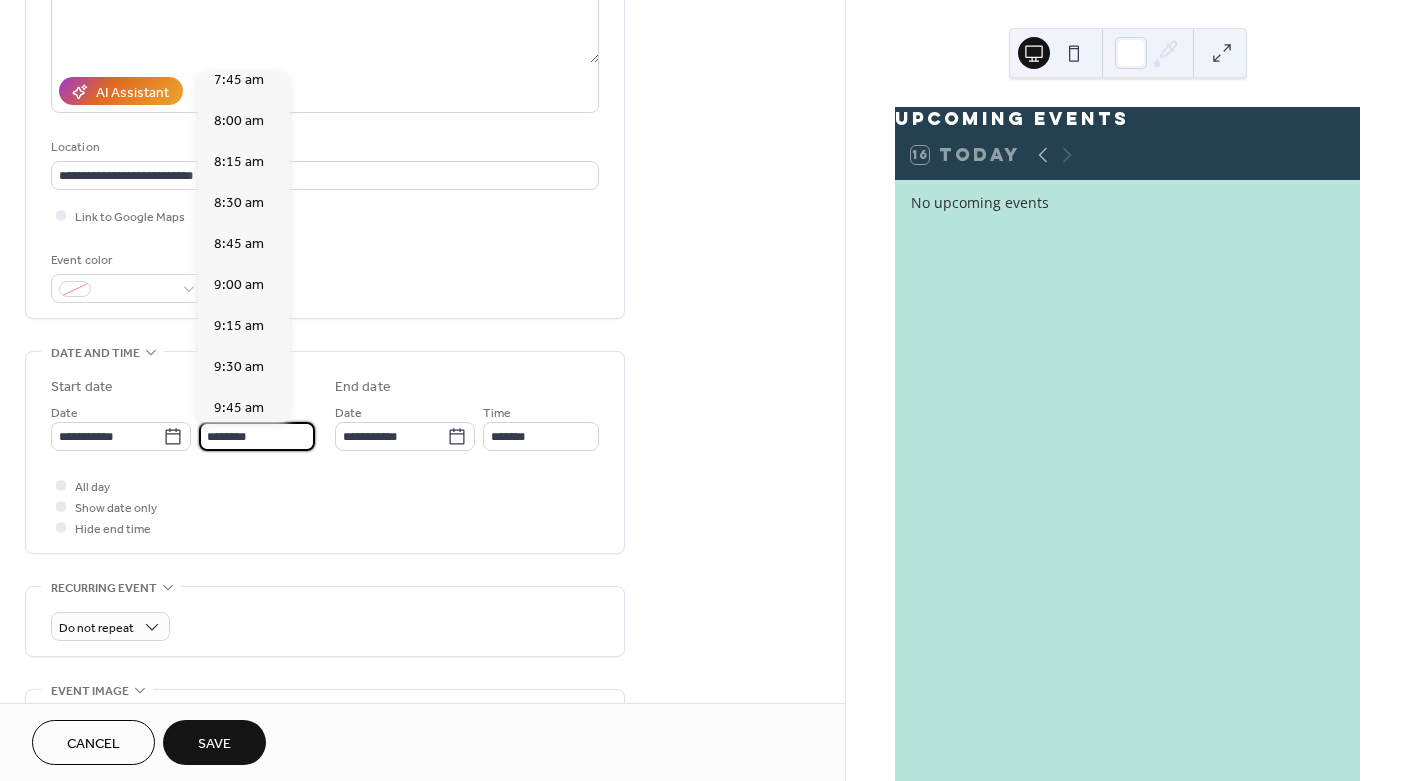scroll, scrollTop: 1268, scrollLeft: 0, axis: vertical 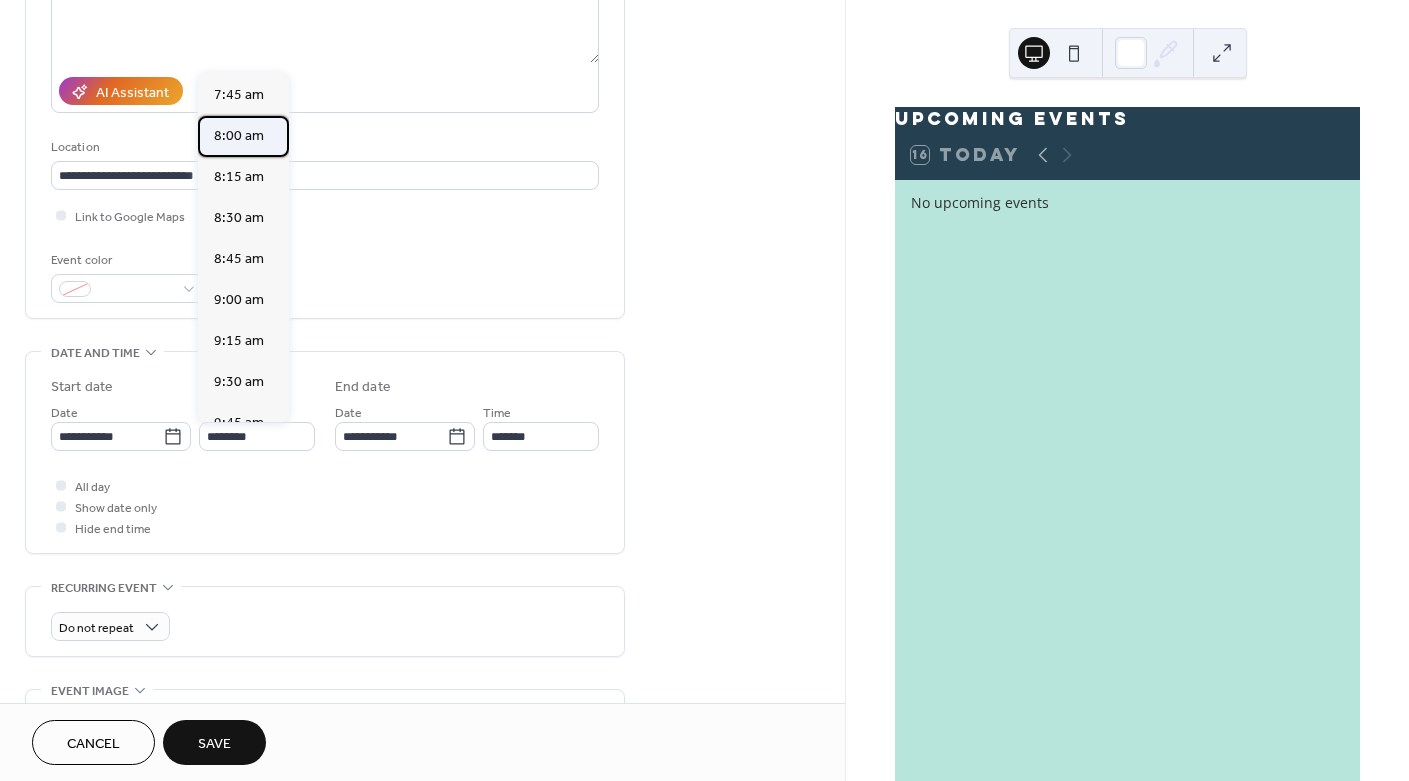 click on "8:00 am" at bounding box center (239, 136) 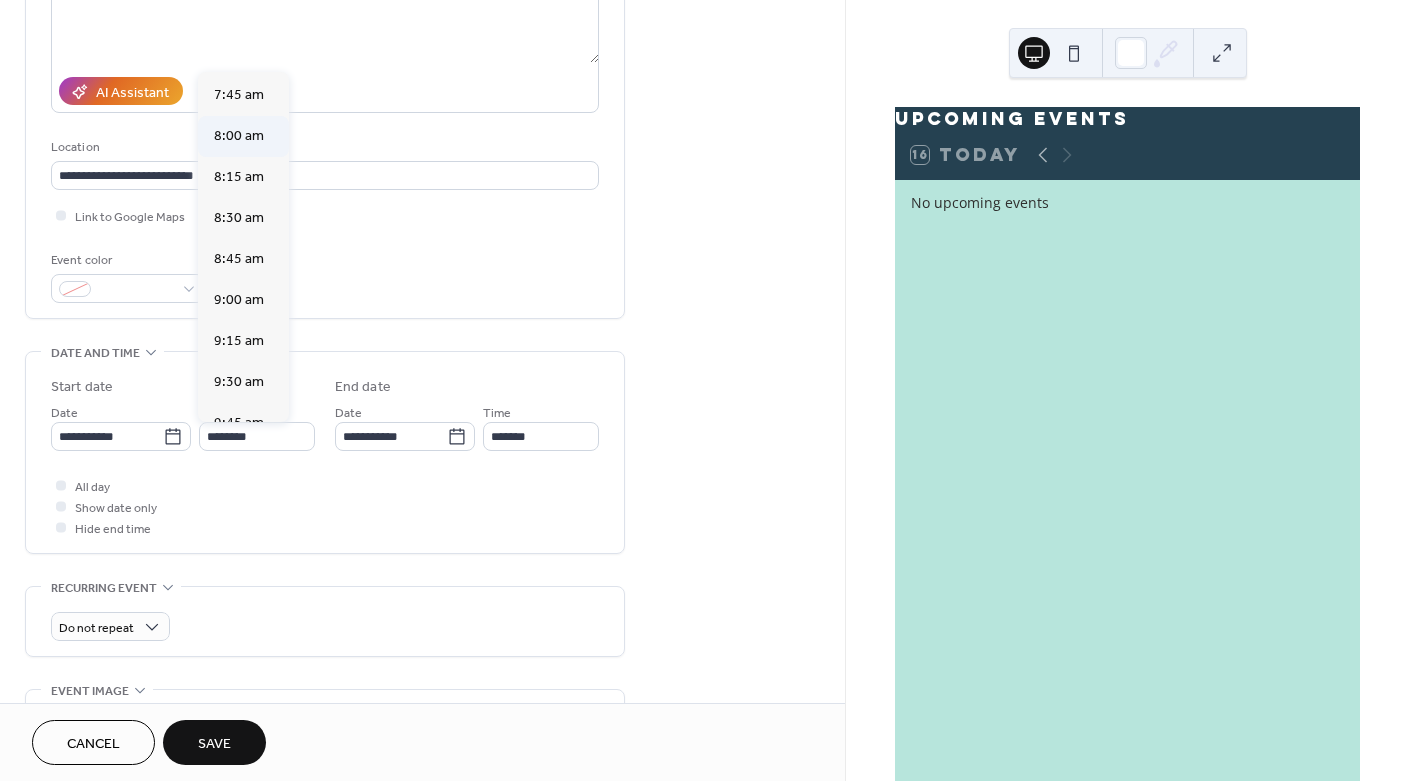 type on "*******" 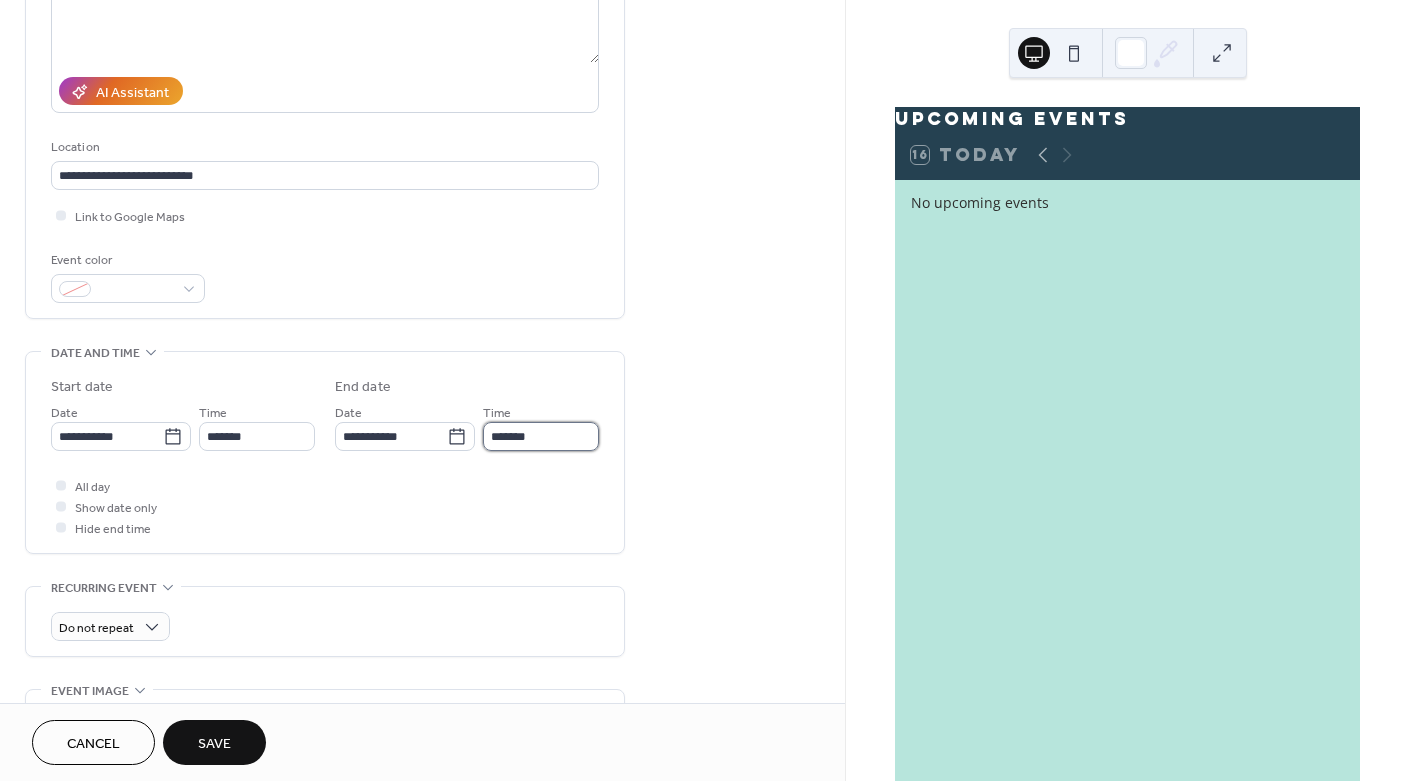 click on "*******" at bounding box center (541, 436) 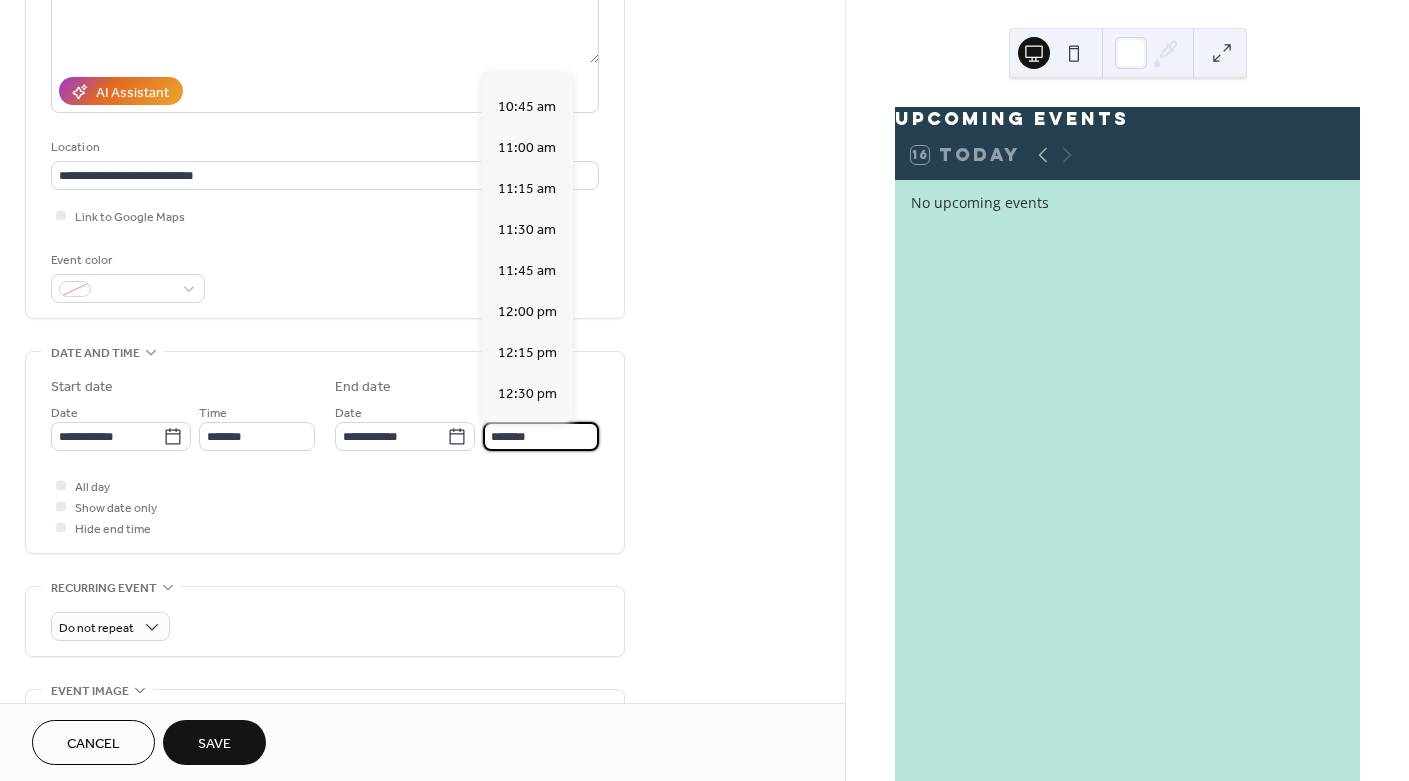 scroll, scrollTop: 400, scrollLeft: 0, axis: vertical 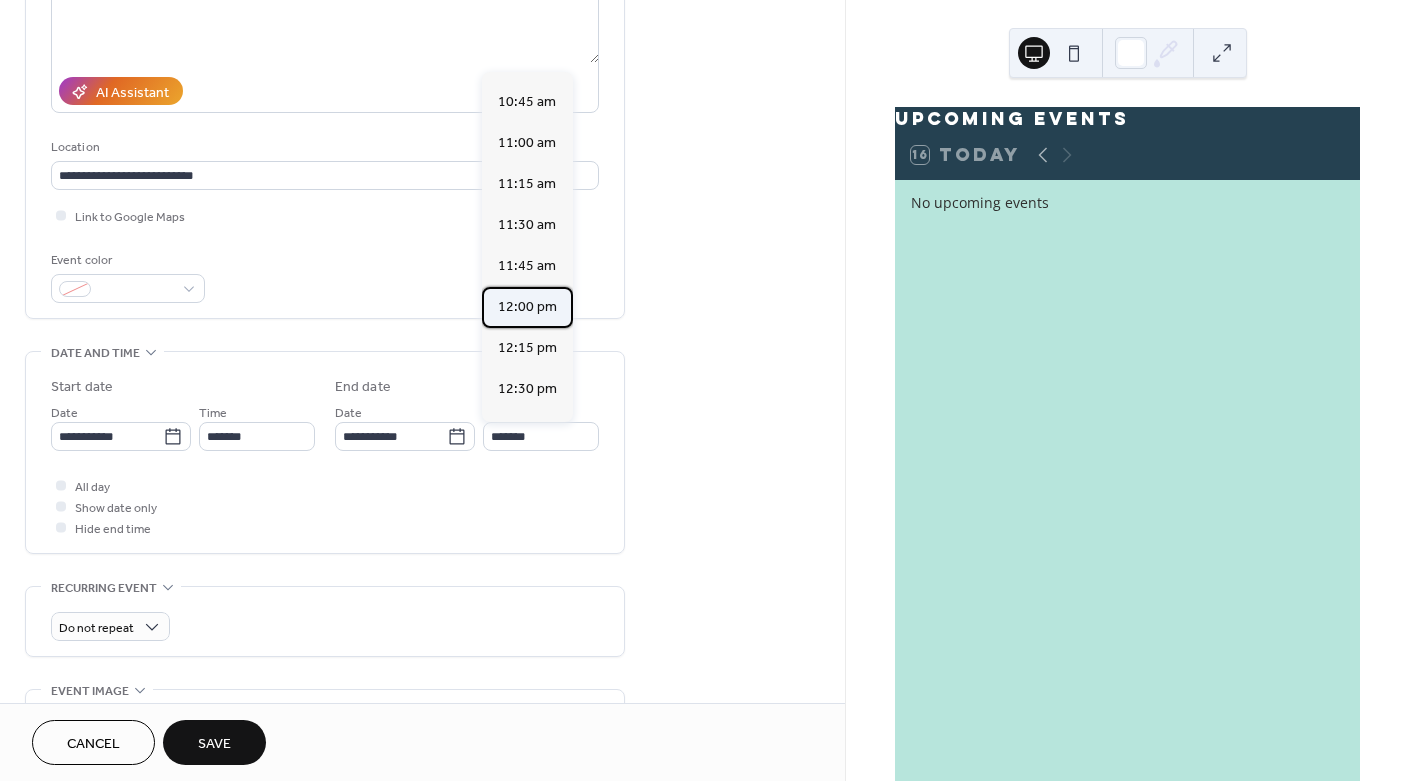 click on "12:00 pm" at bounding box center (527, 307) 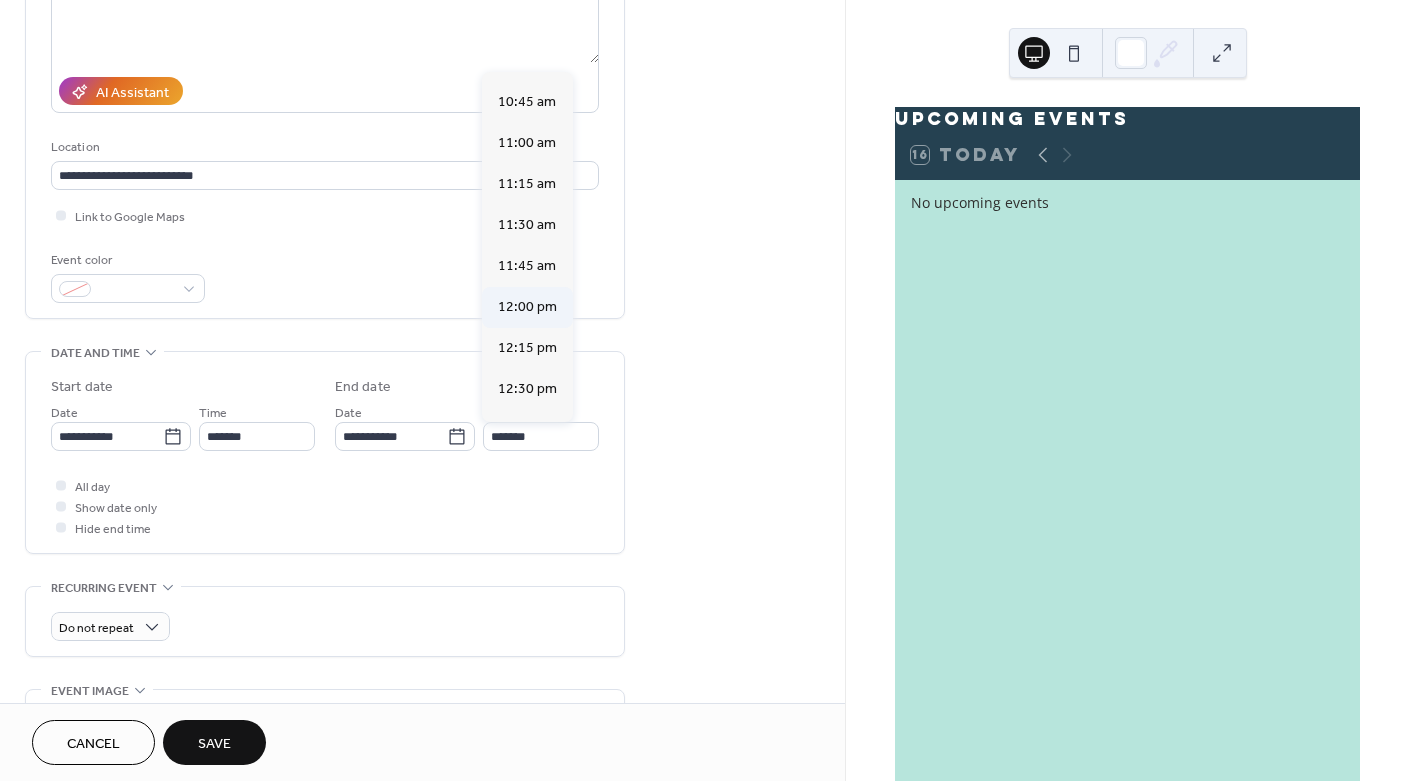 type on "********" 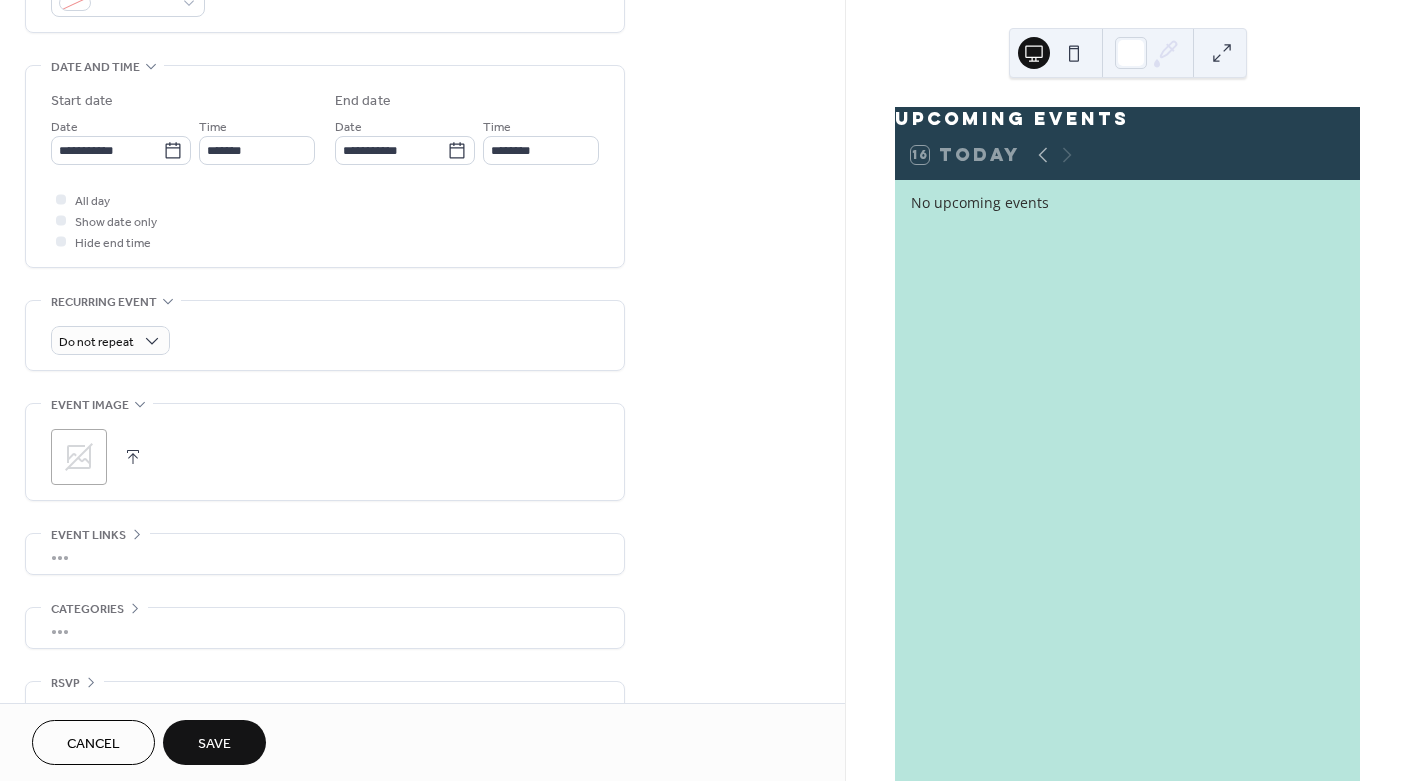 scroll, scrollTop: 600, scrollLeft: 0, axis: vertical 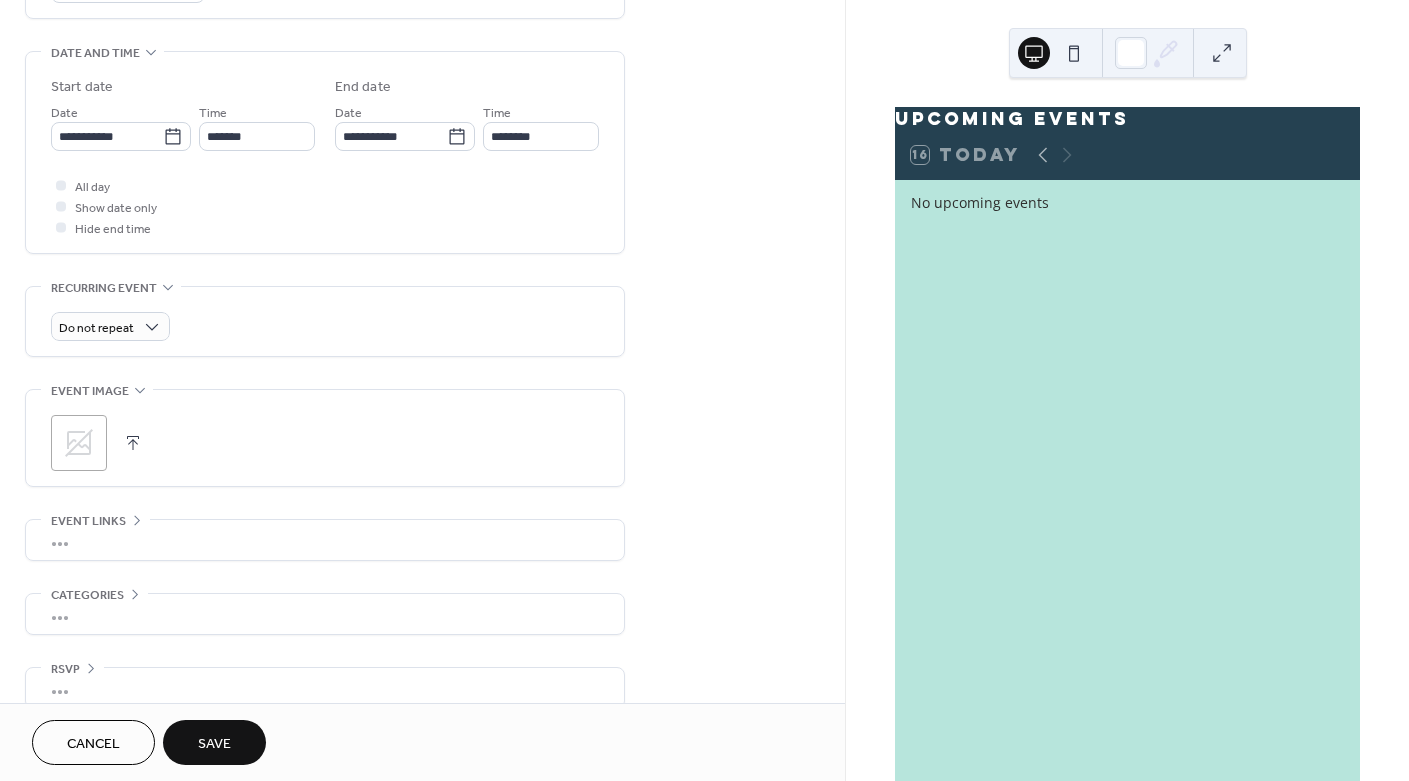 click at bounding box center [133, 443] 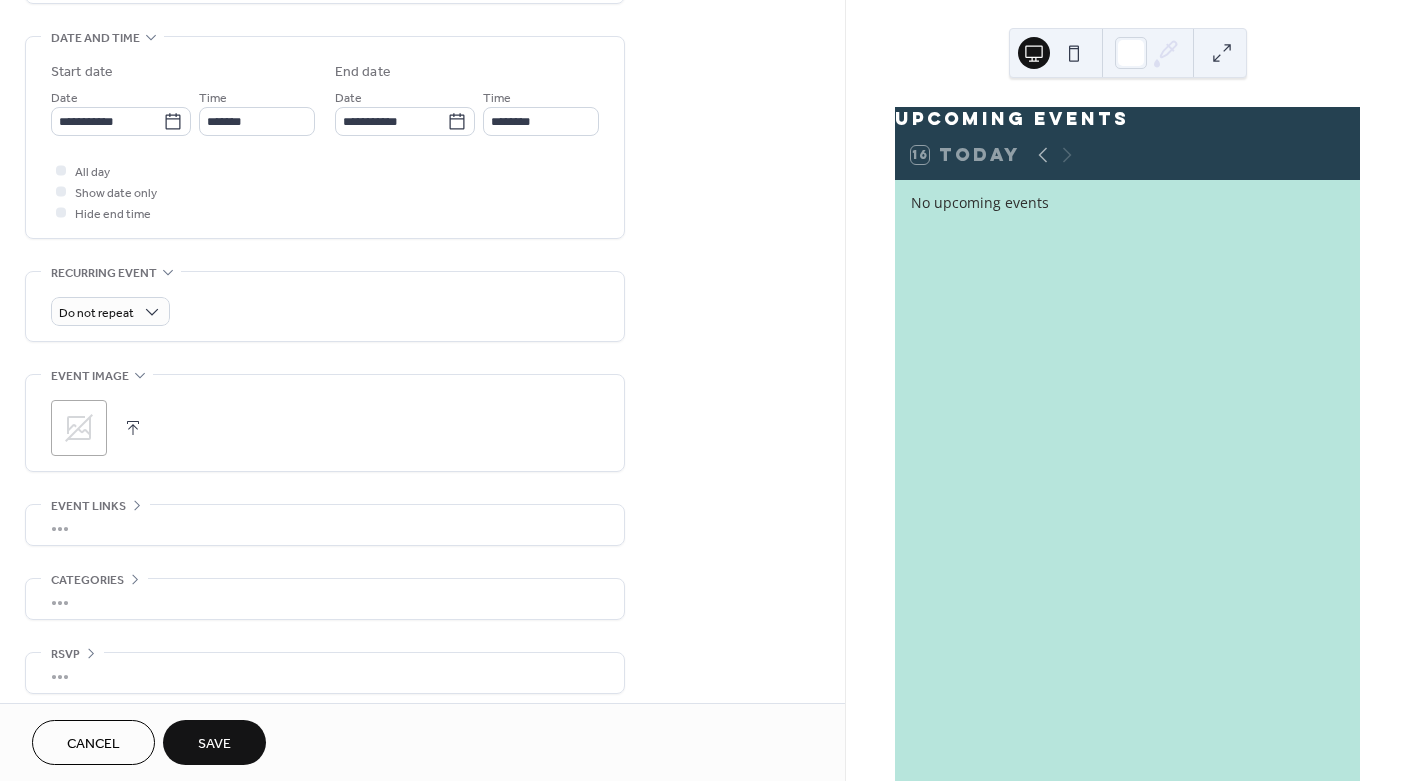 scroll, scrollTop: 626, scrollLeft: 0, axis: vertical 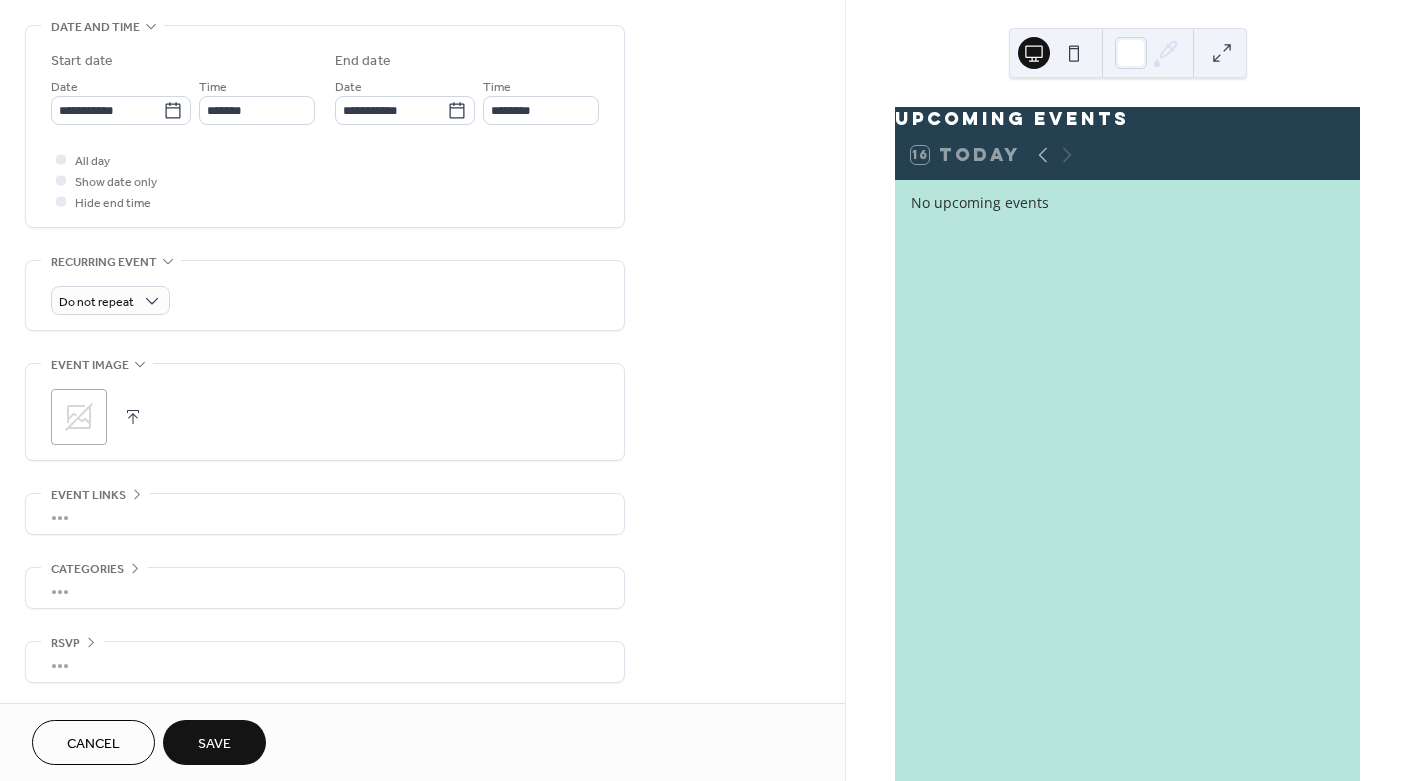 click on "Save" at bounding box center (214, 744) 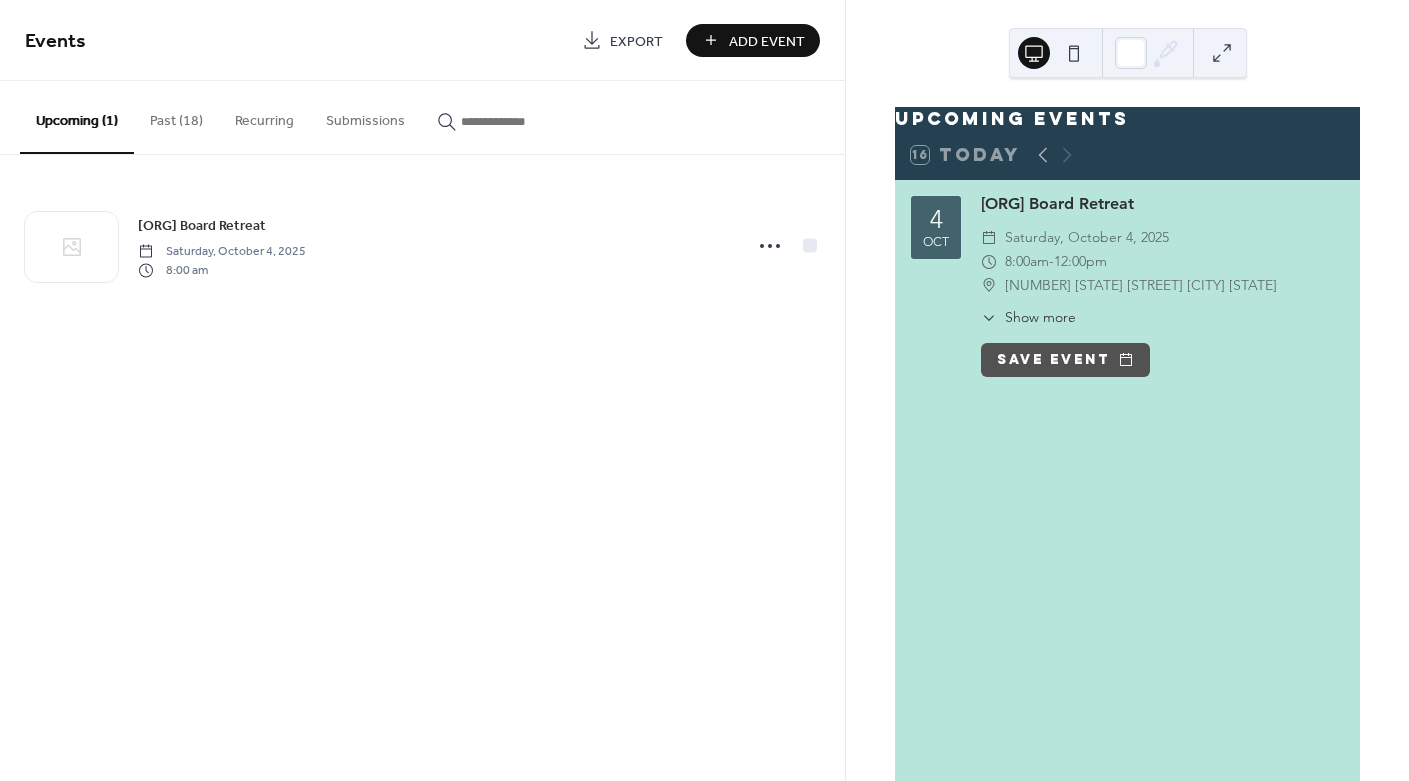 click on "Add Event" at bounding box center (753, 40) 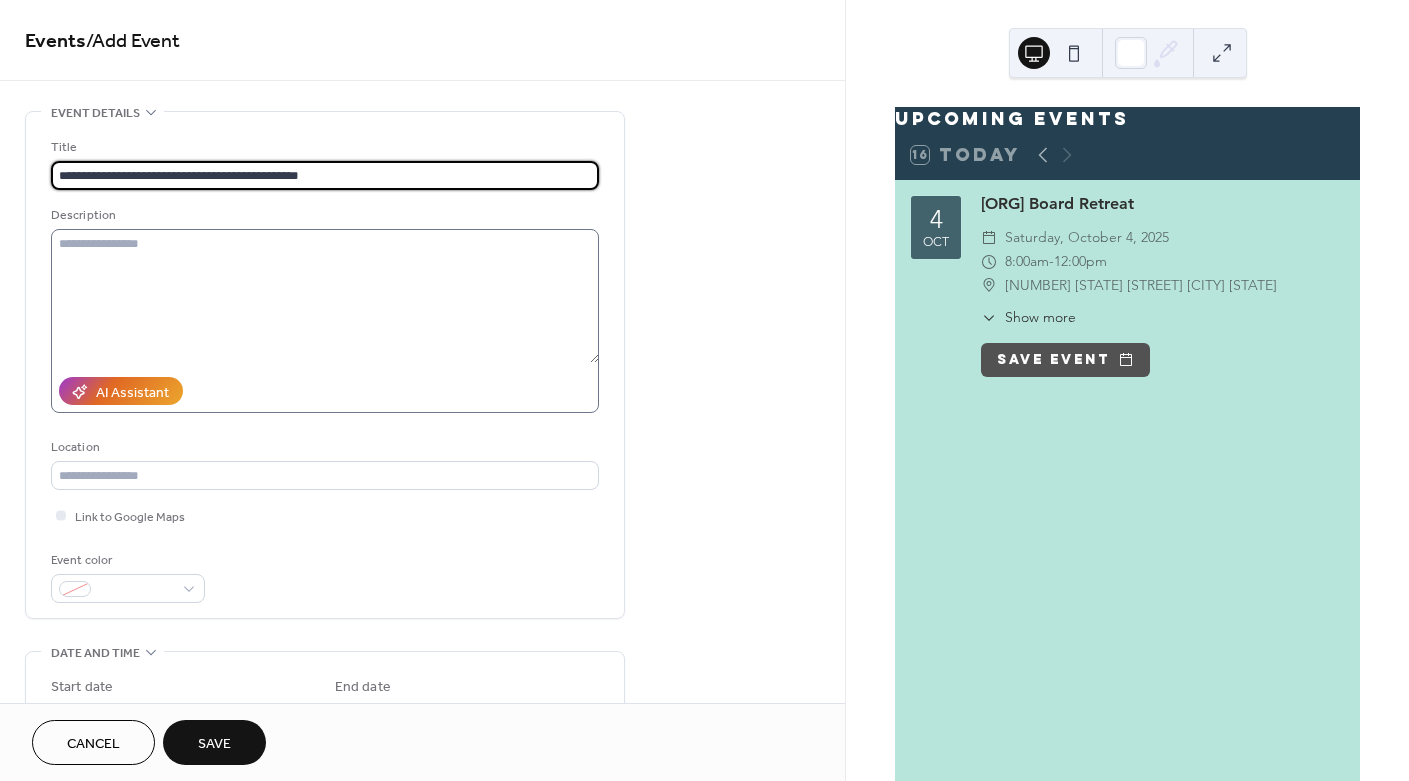 type on "**********" 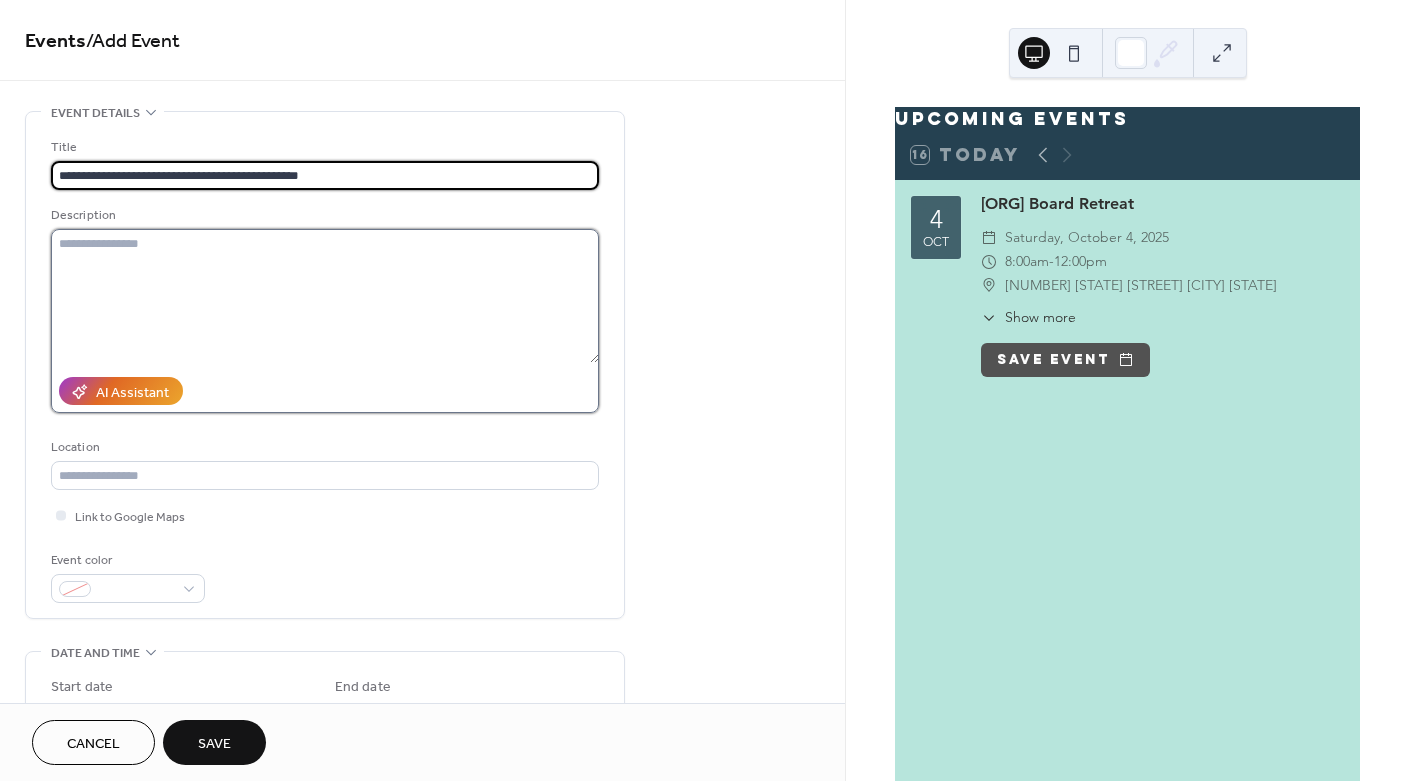 click at bounding box center [325, 296] 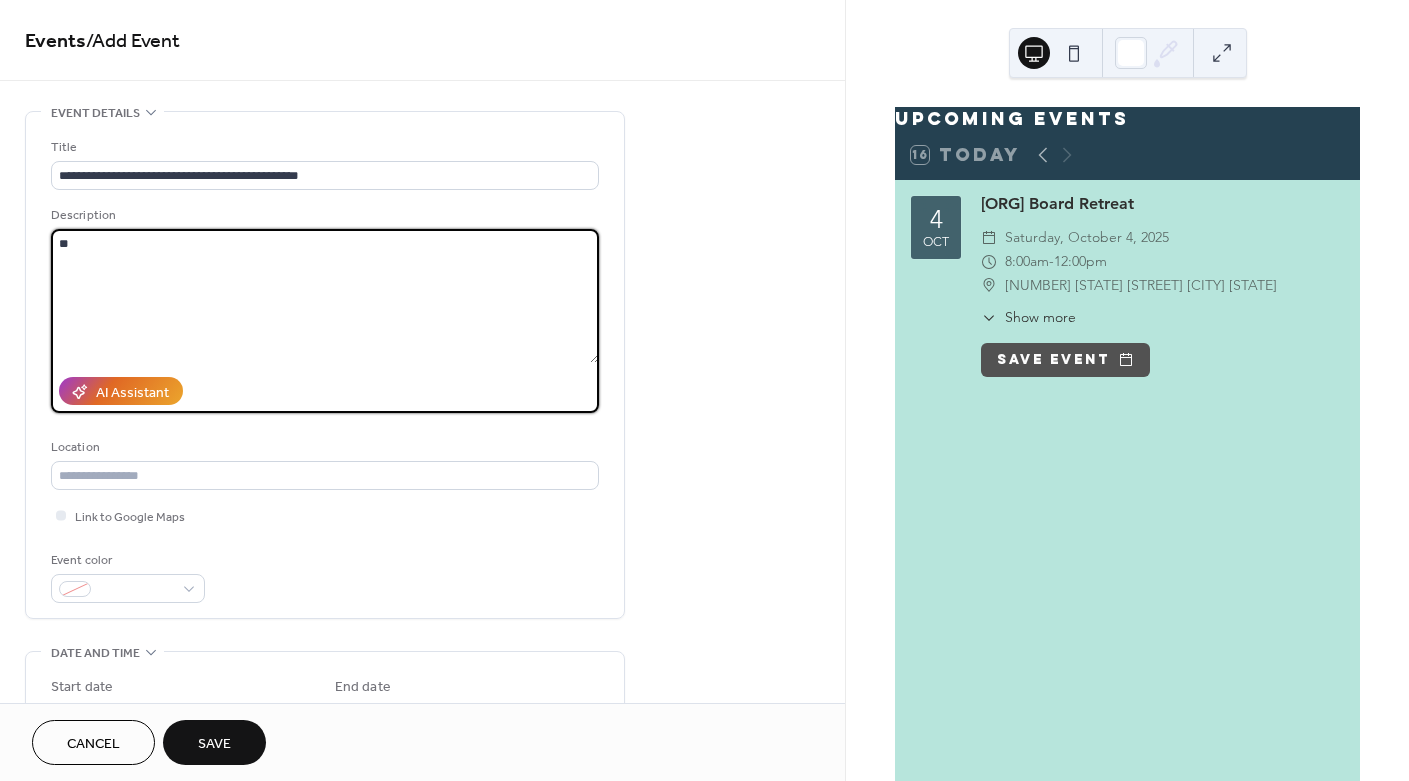 type on "*" 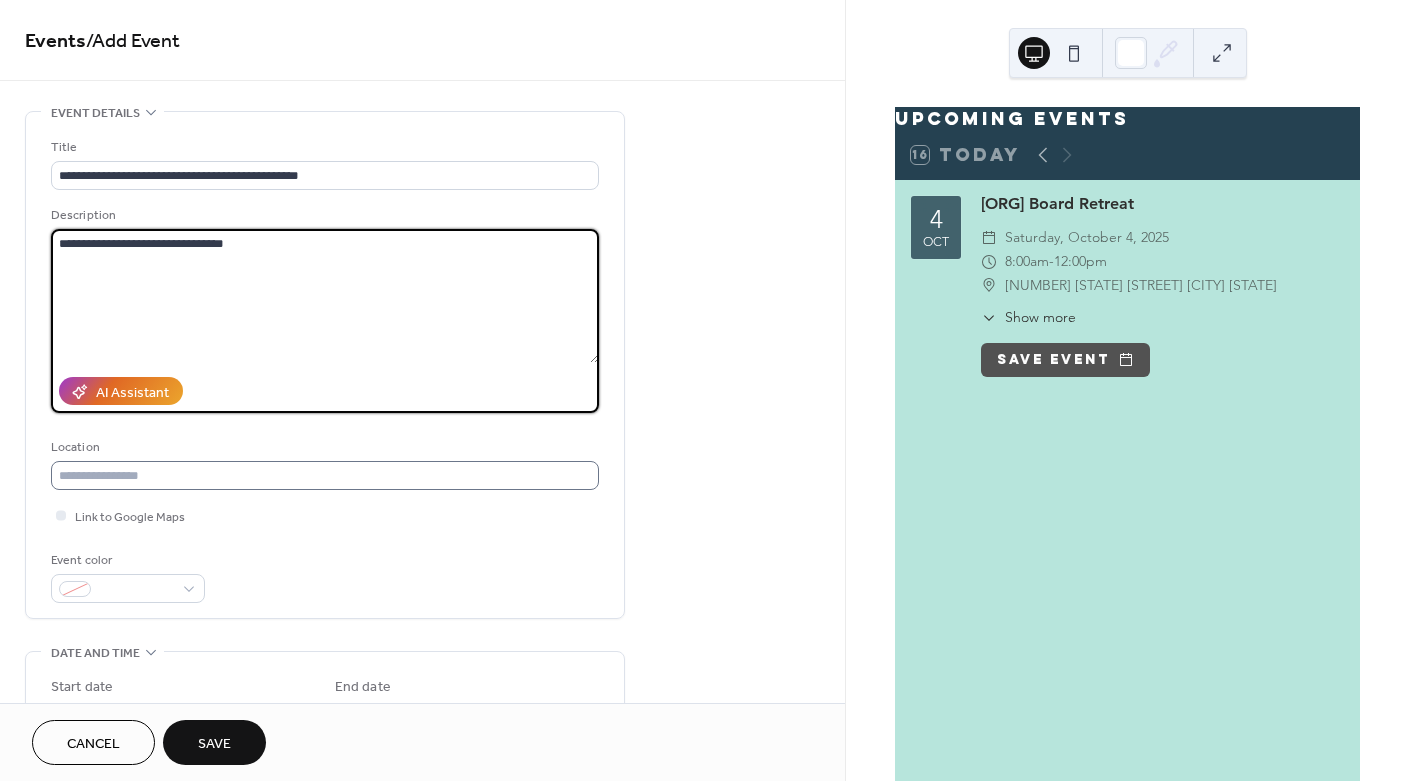 type on "**********" 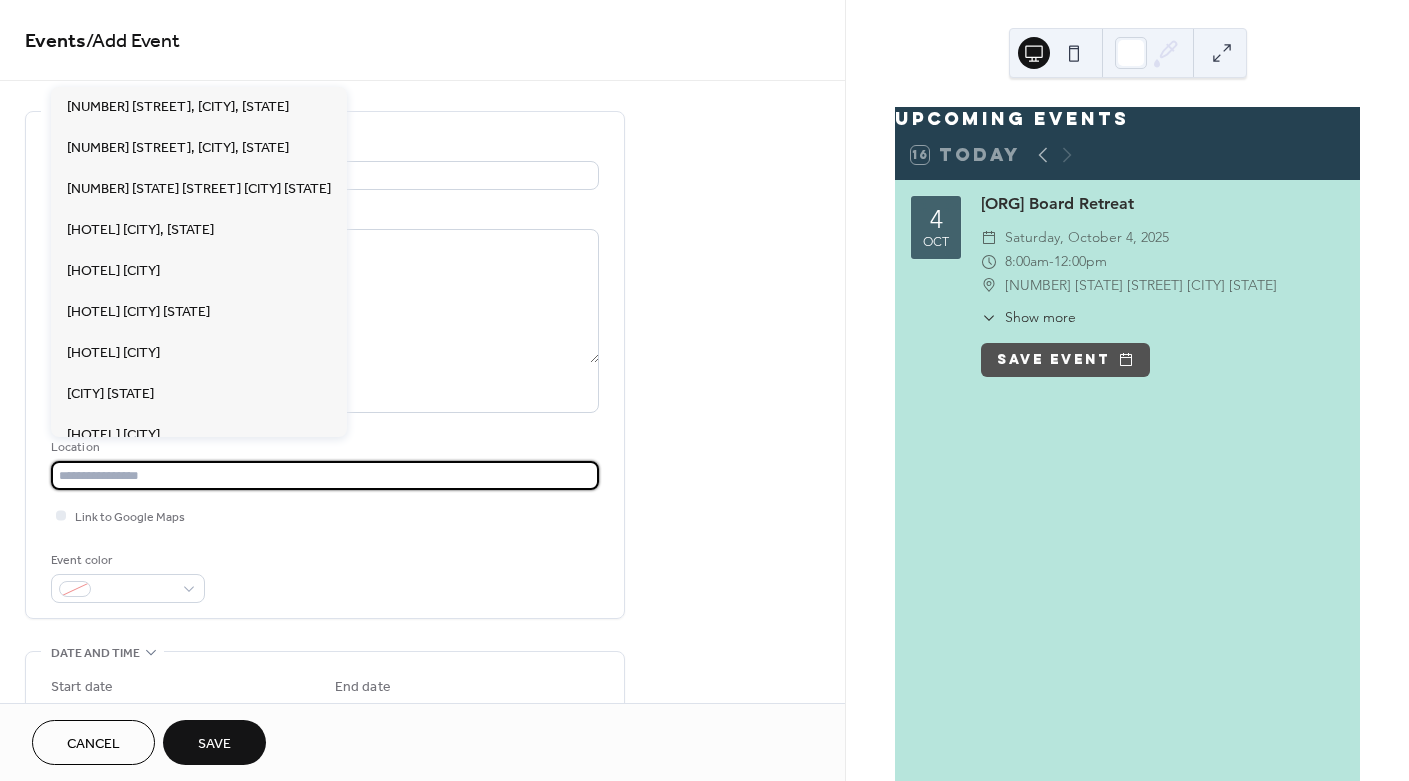 click at bounding box center (325, 475) 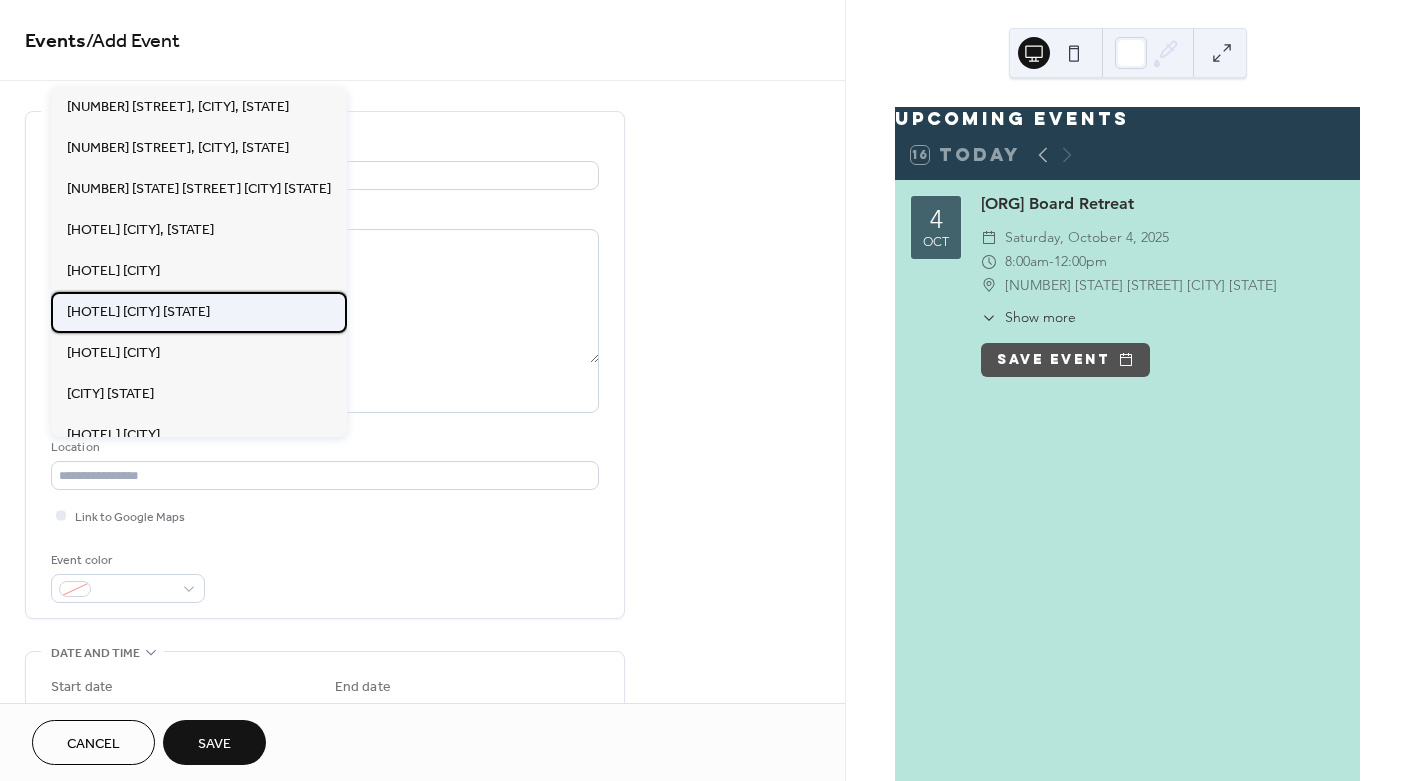 click on "[HOTEL] [CITY] [STATE]" at bounding box center (138, 312) 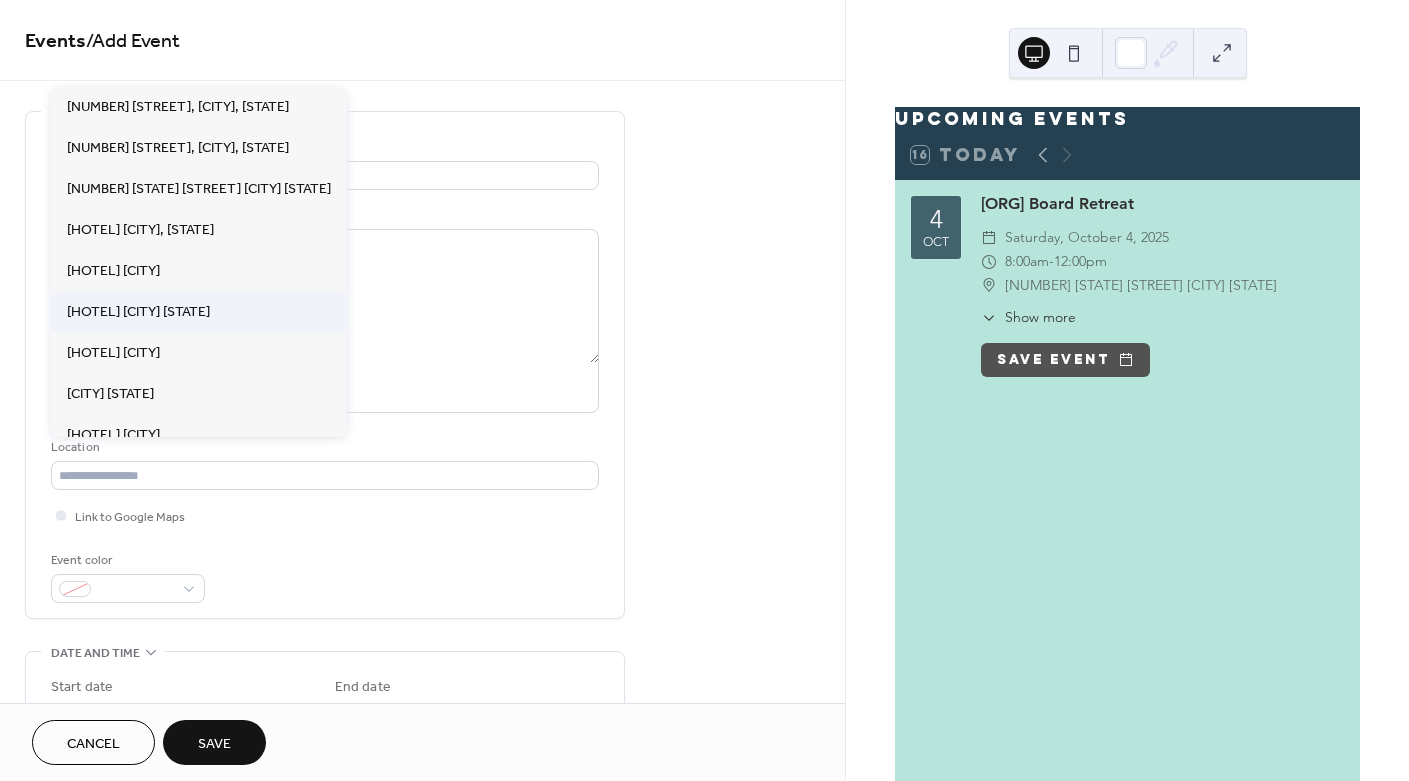 type on "**********" 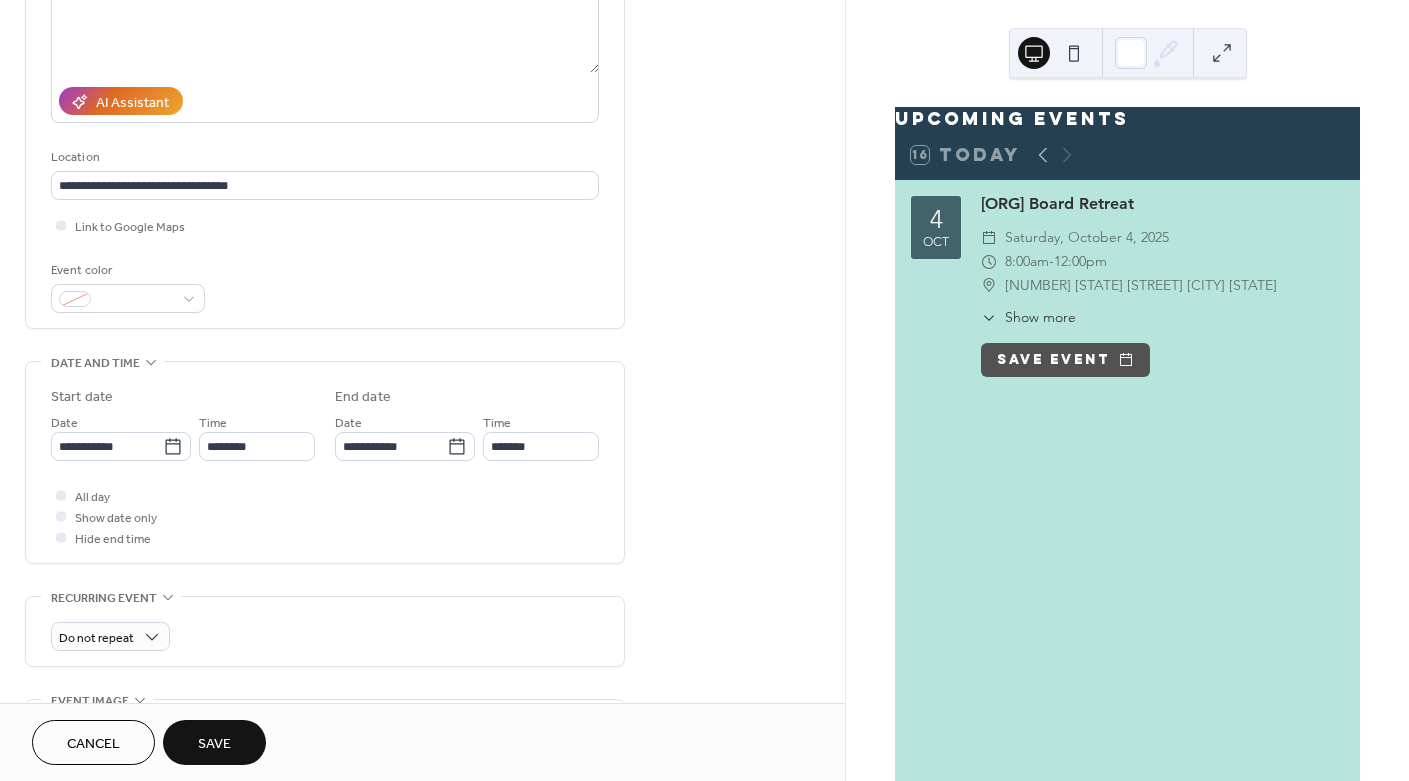 scroll, scrollTop: 300, scrollLeft: 0, axis: vertical 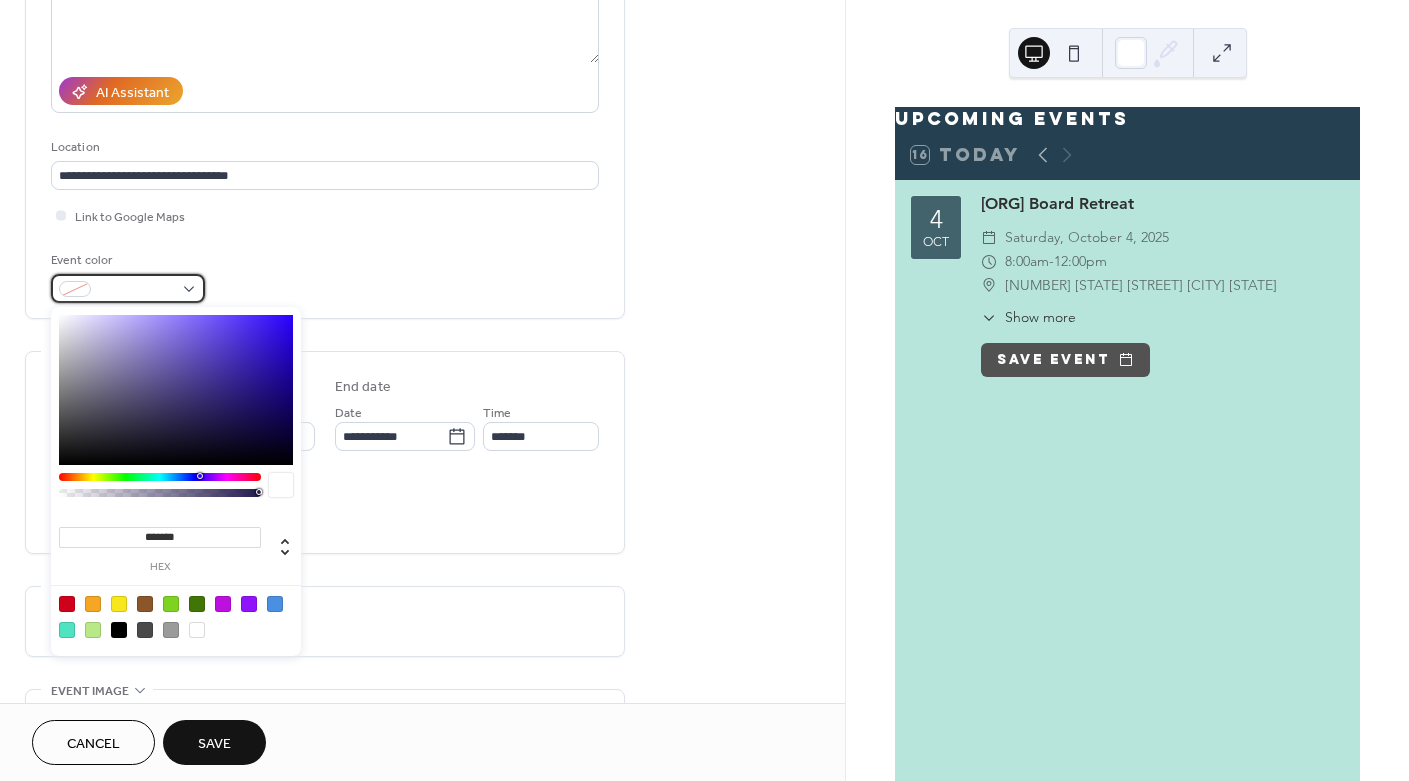 click at bounding box center (136, 290) 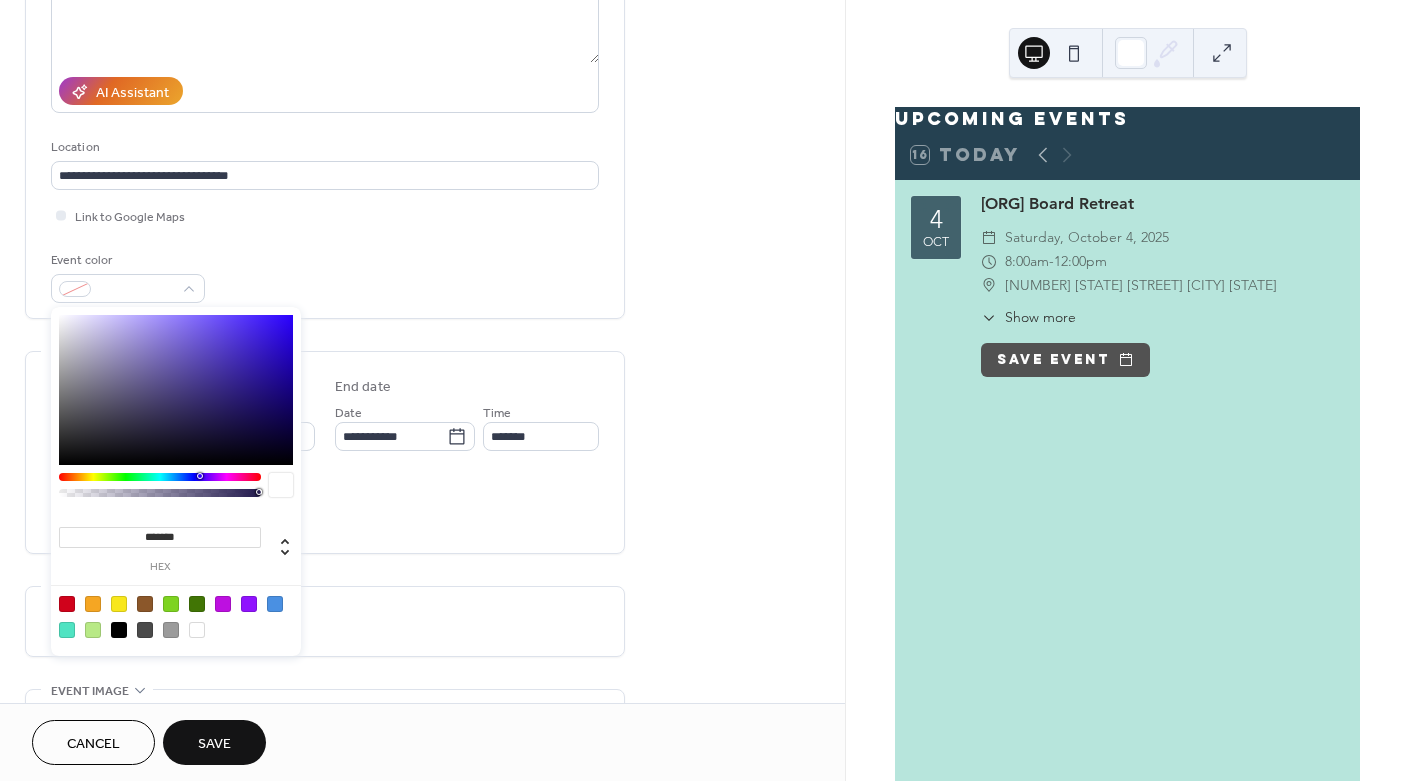 click at bounding box center [67, 604] 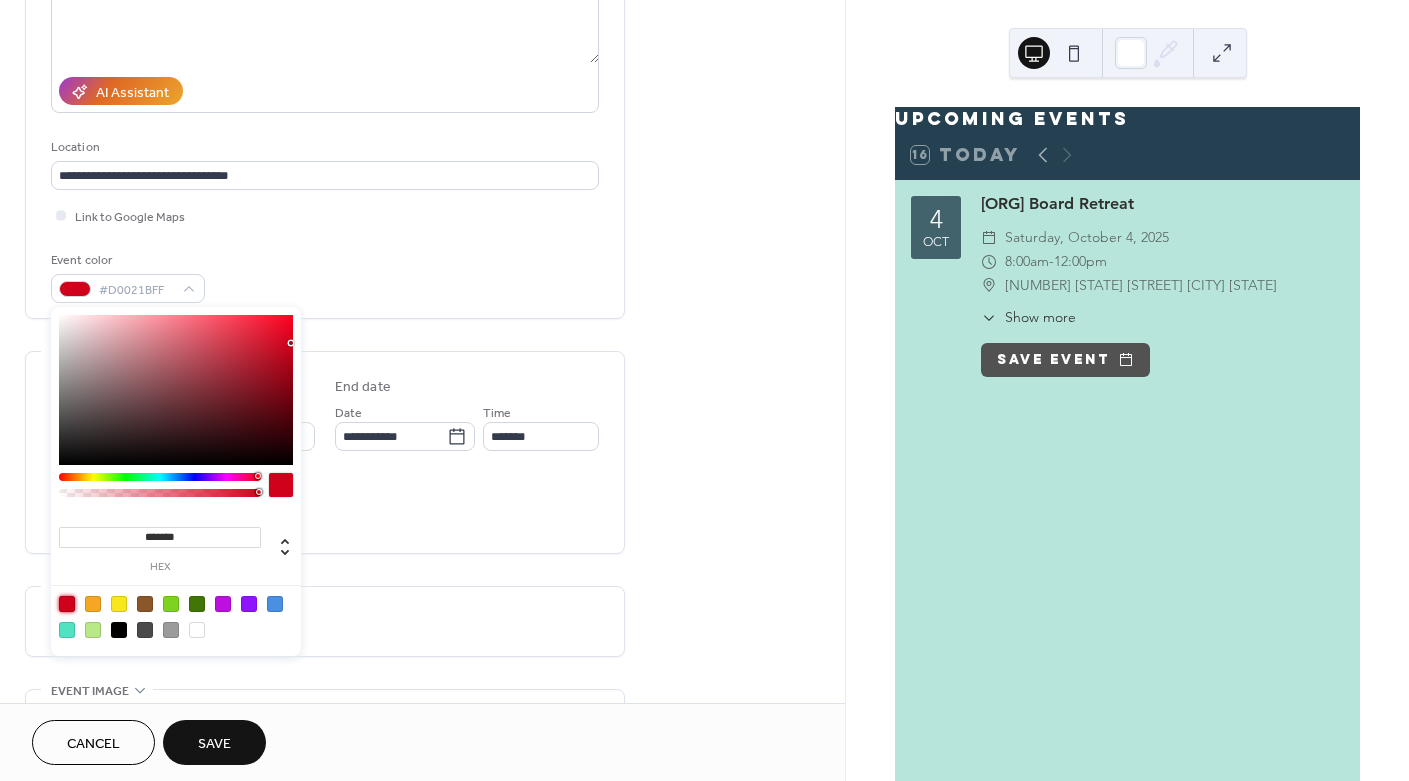 click on "All day Show date only Hide end time" at bounding box center (325, 506) 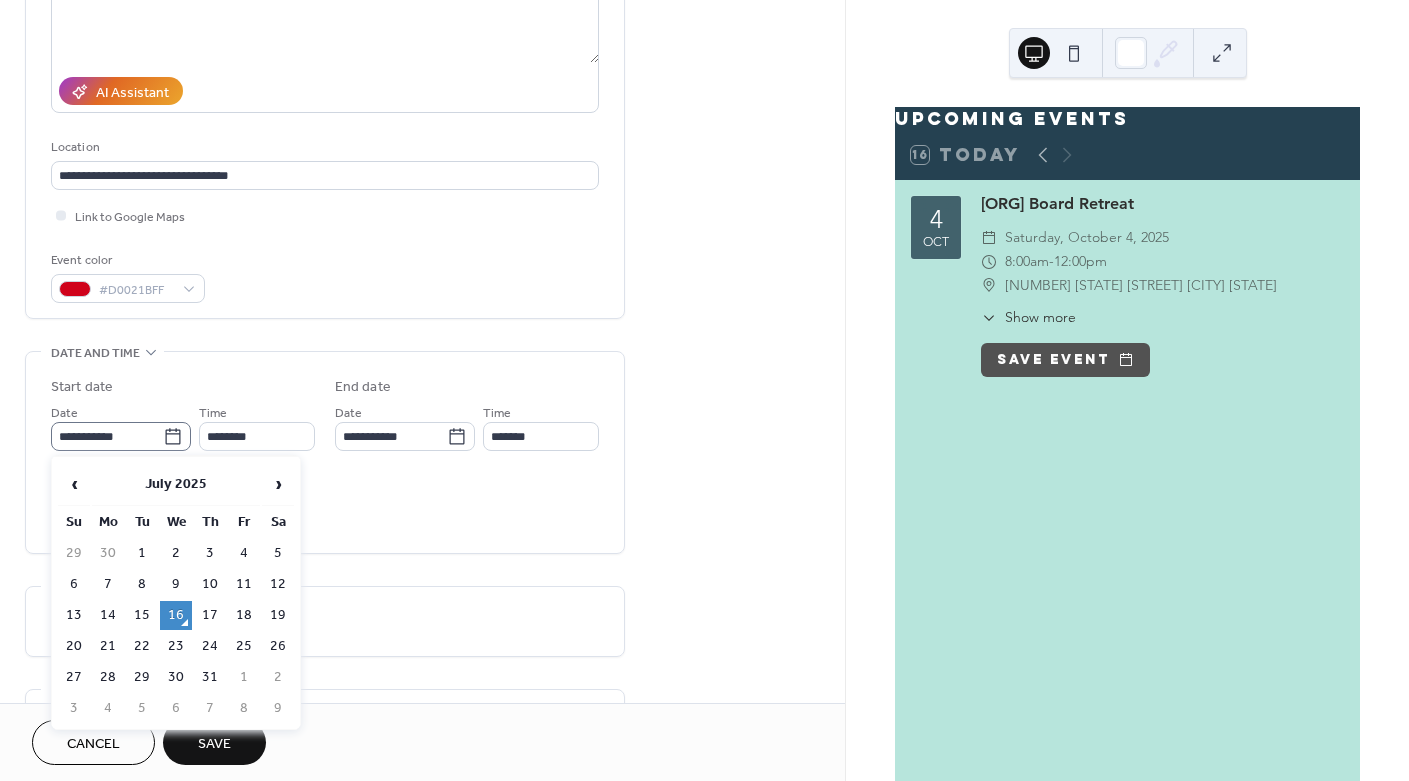 click 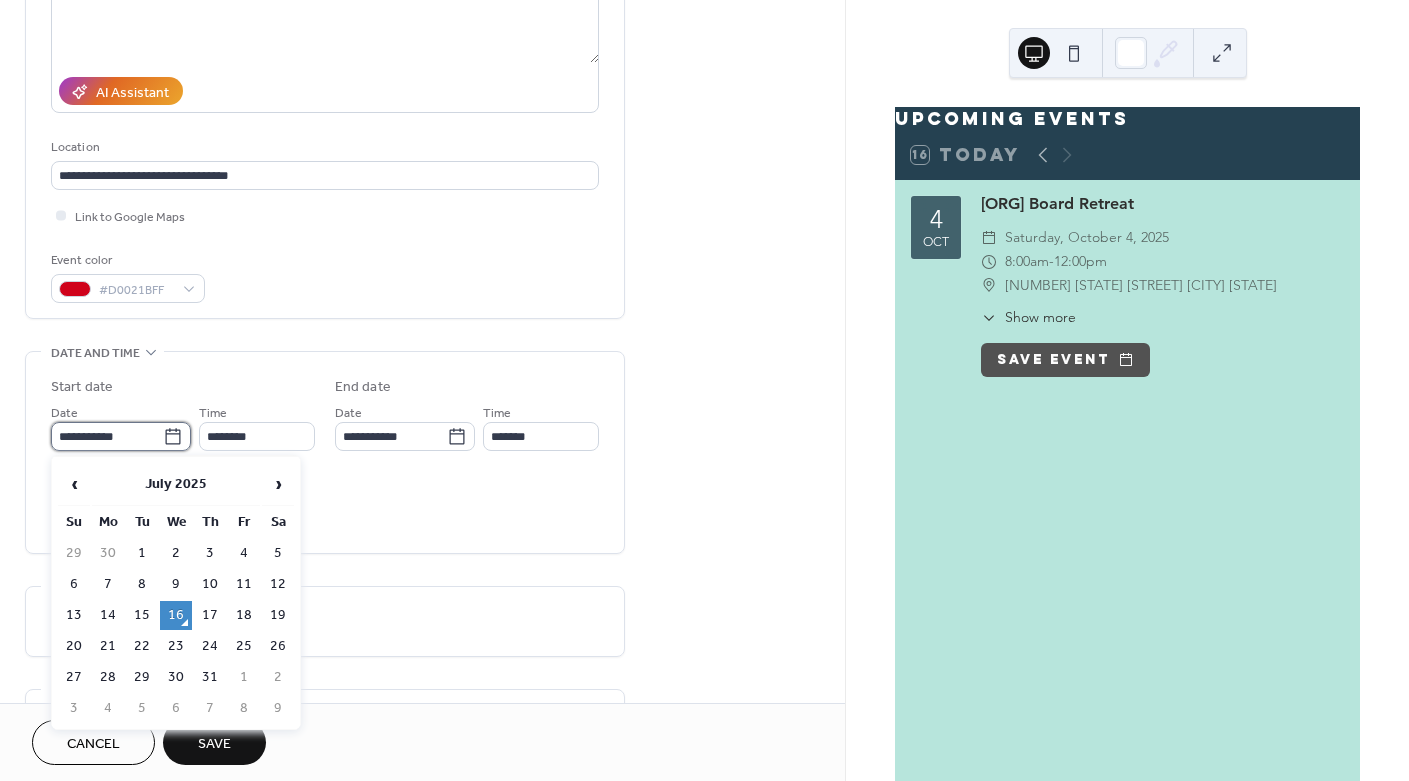 click on "**********" at bounding box center (107, 436) 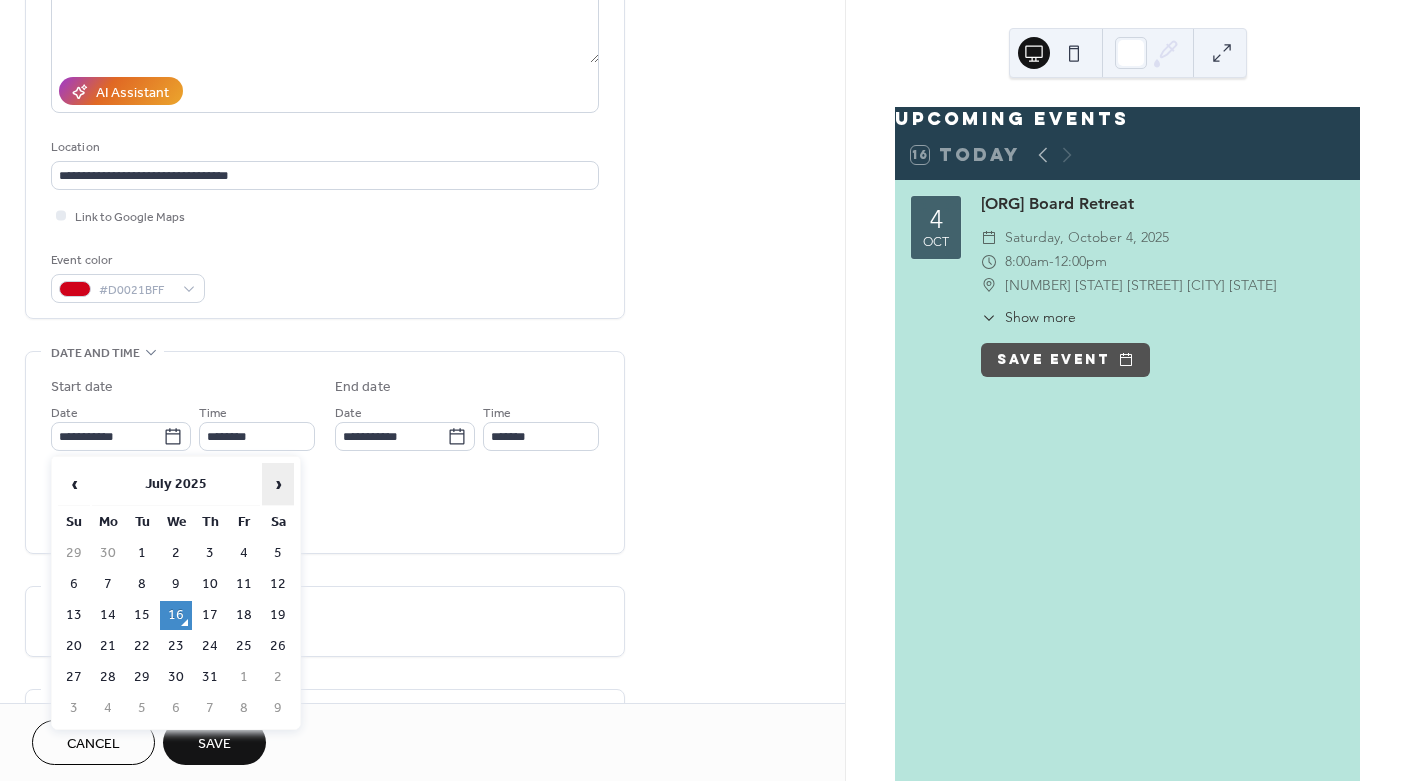 click on "›" at bounding box center (278, 484) 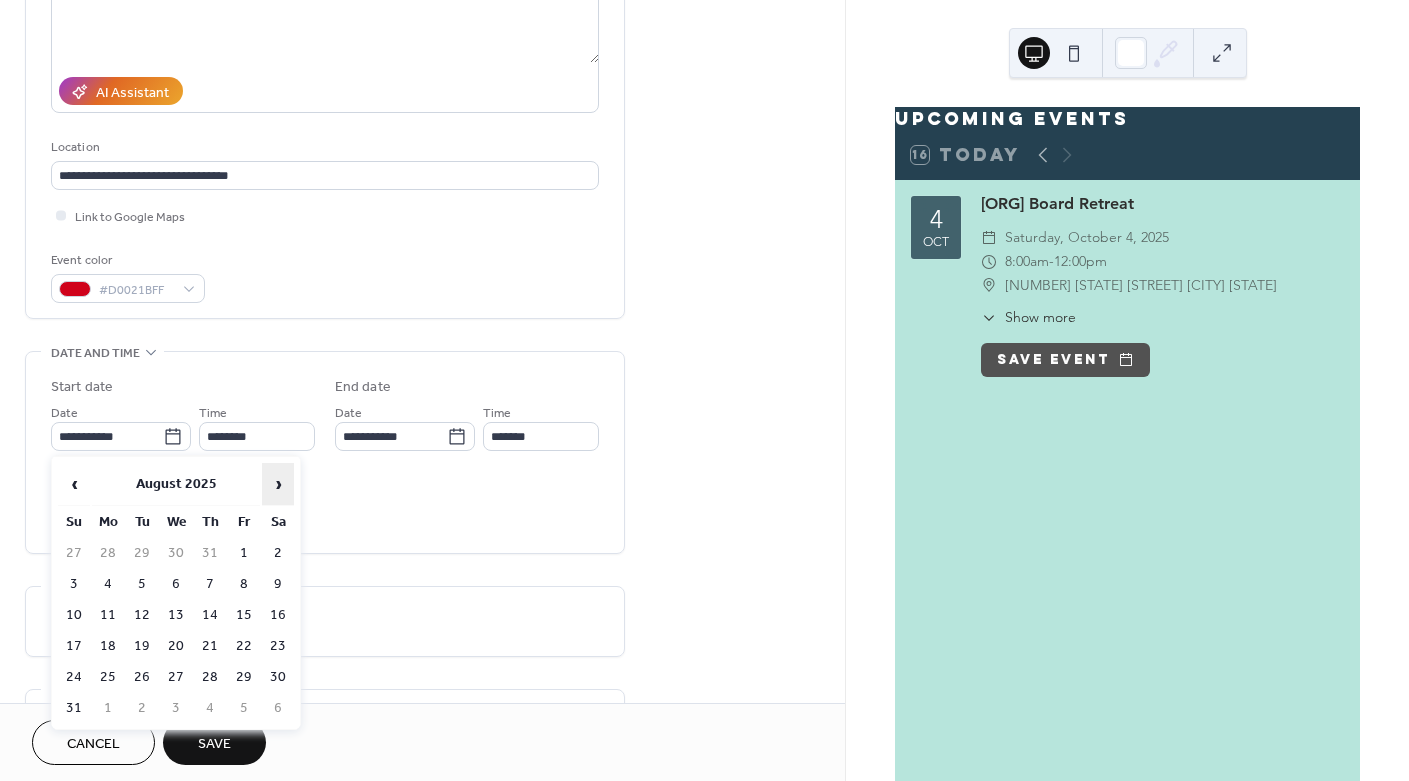 click on "›" at bounding box center [278, 484] 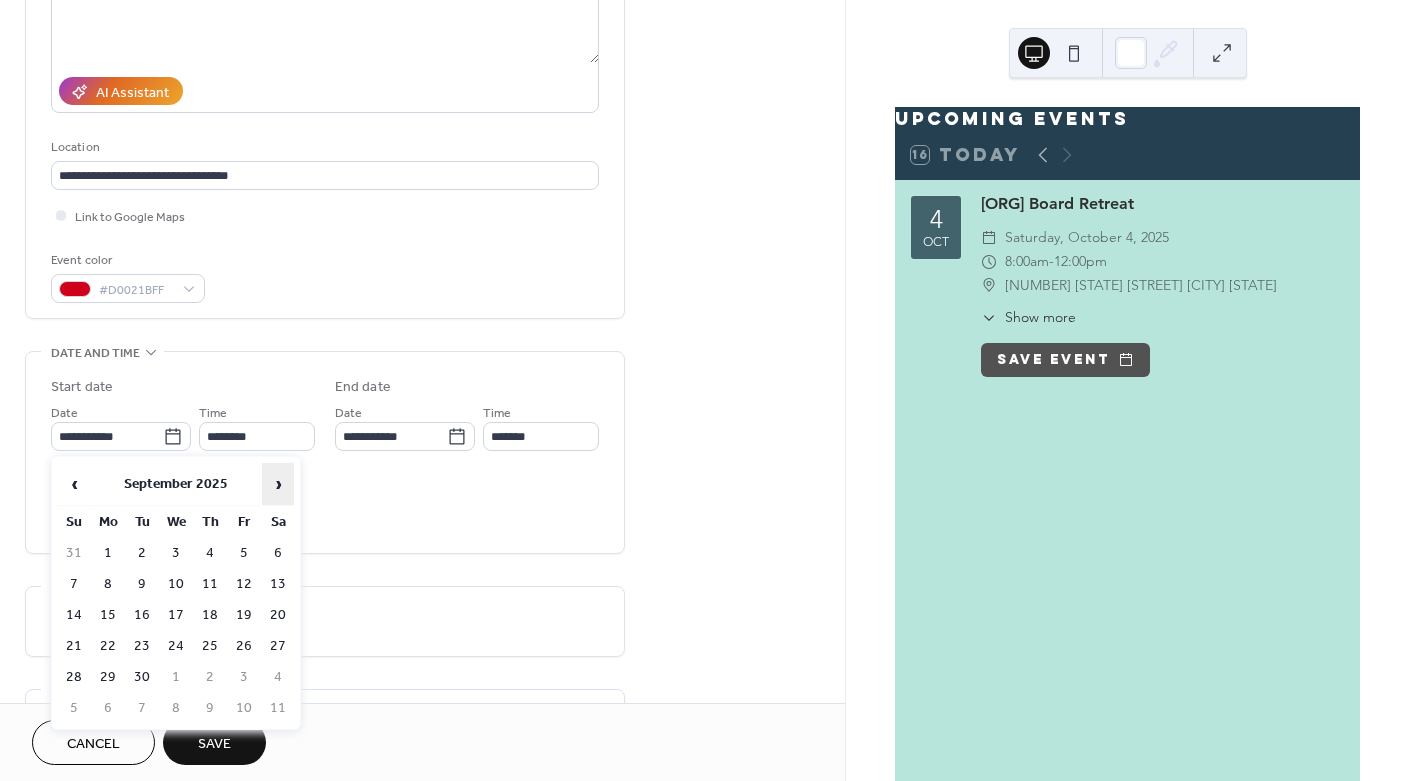 click on "›" at bounding box center [278, 484] 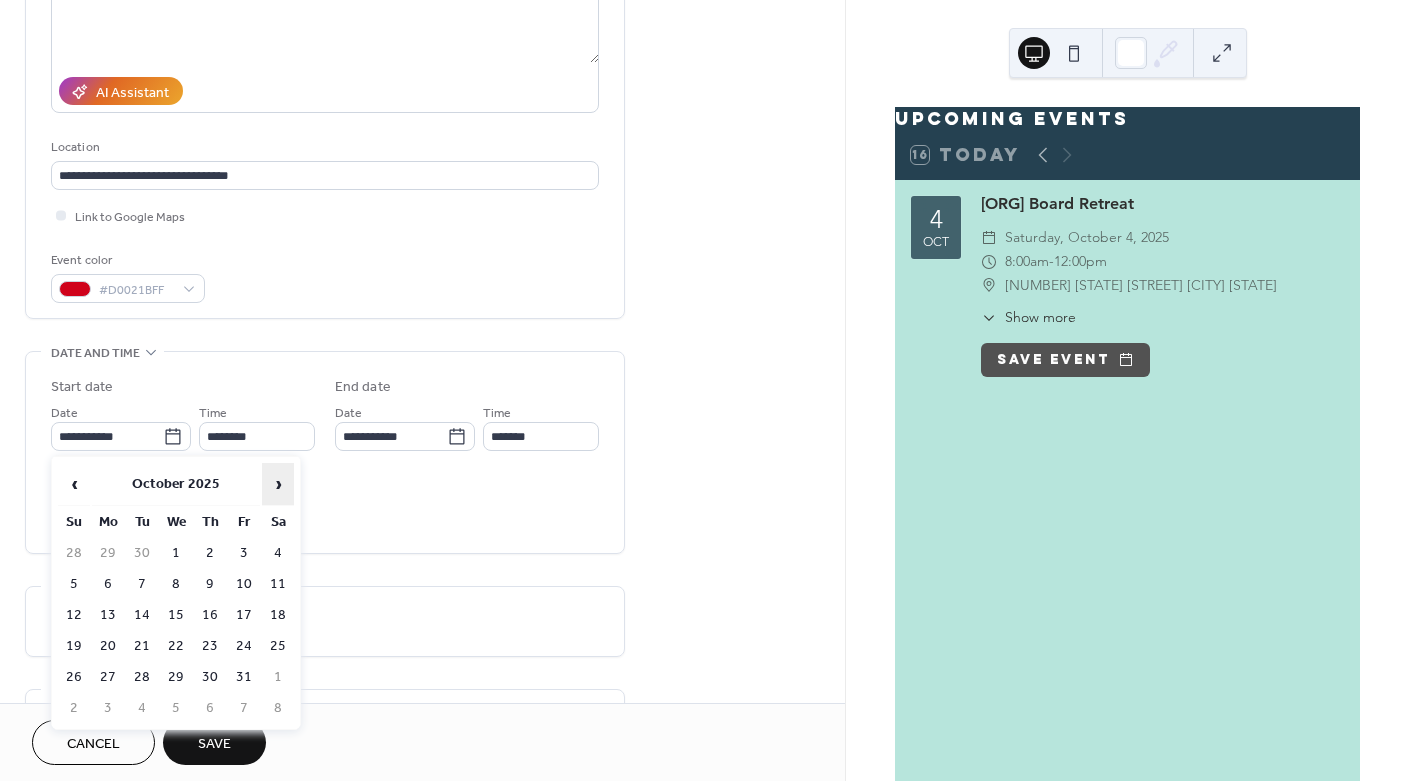 click on "›" at bounding box center (278, 484) 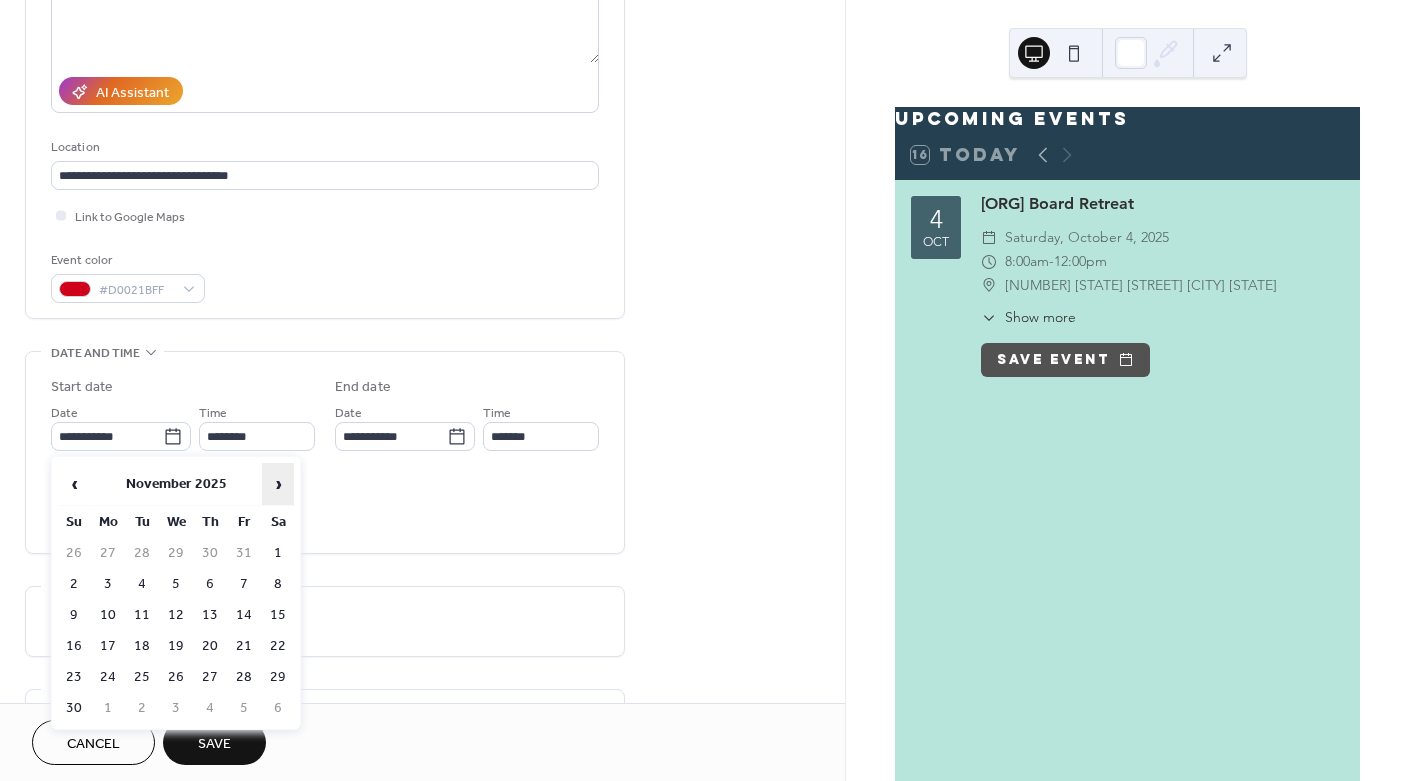 click on "›" at bounding box center [278, 484] 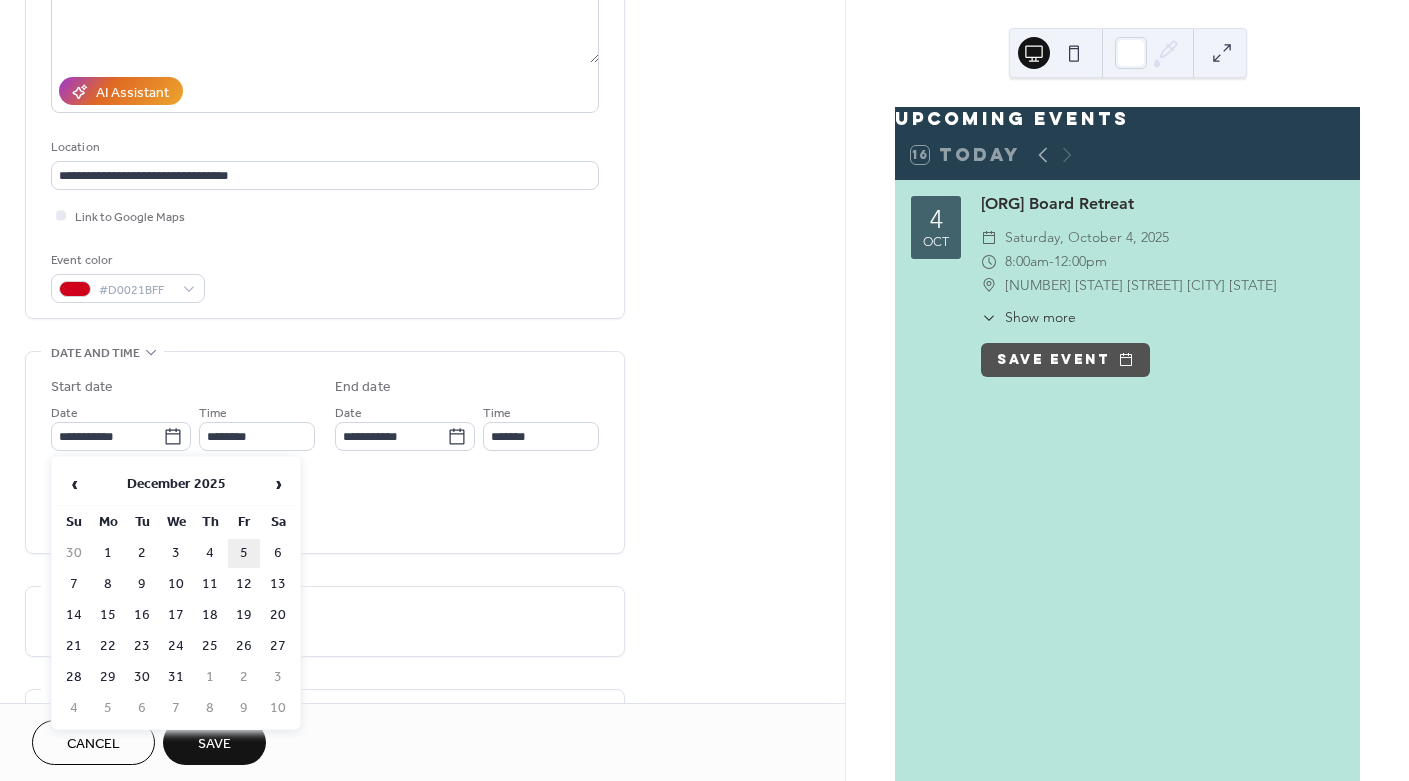 click on "5" at bounding box center [244, 553] 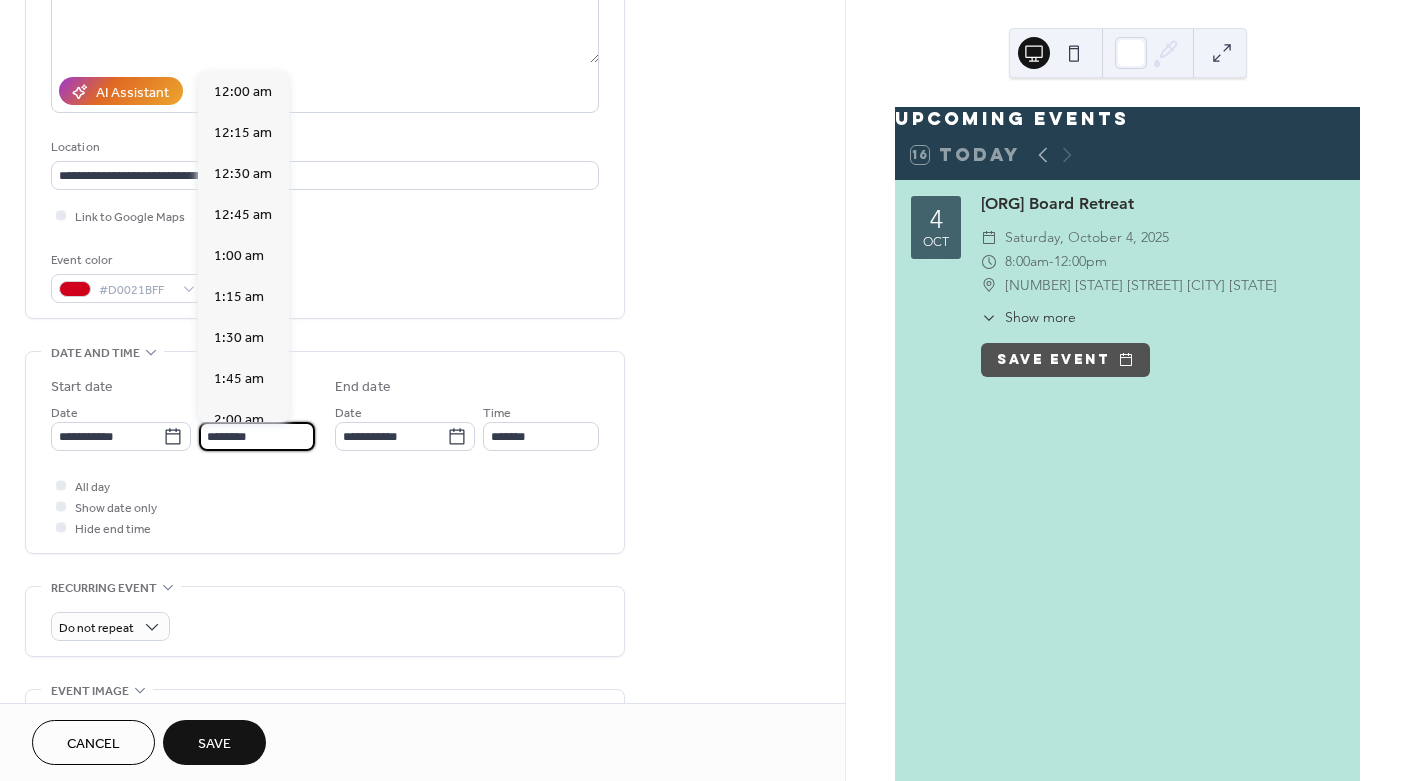 click on "********" at bounding box center [257, 436] 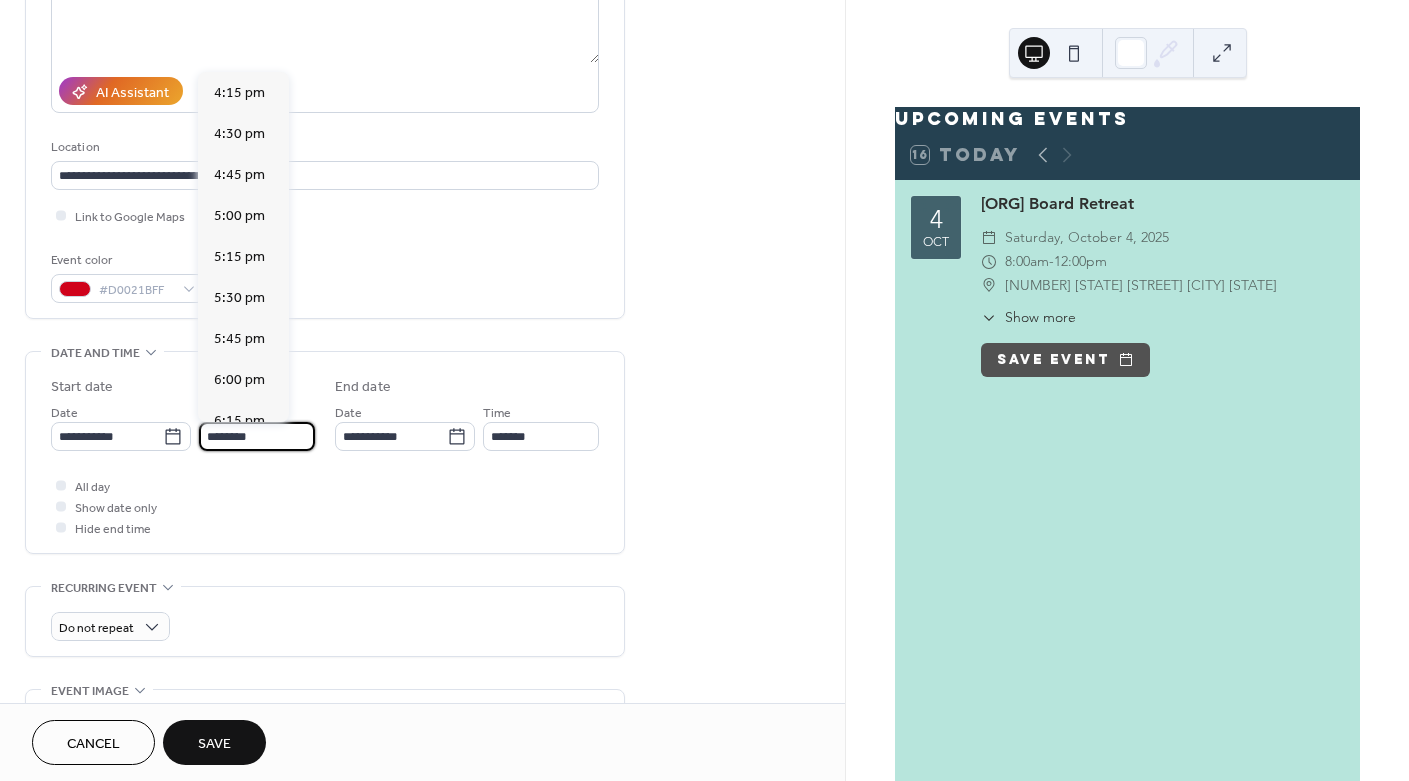 scroll, scrollTop: 2668, scrollLeft: 0, axis: vertical 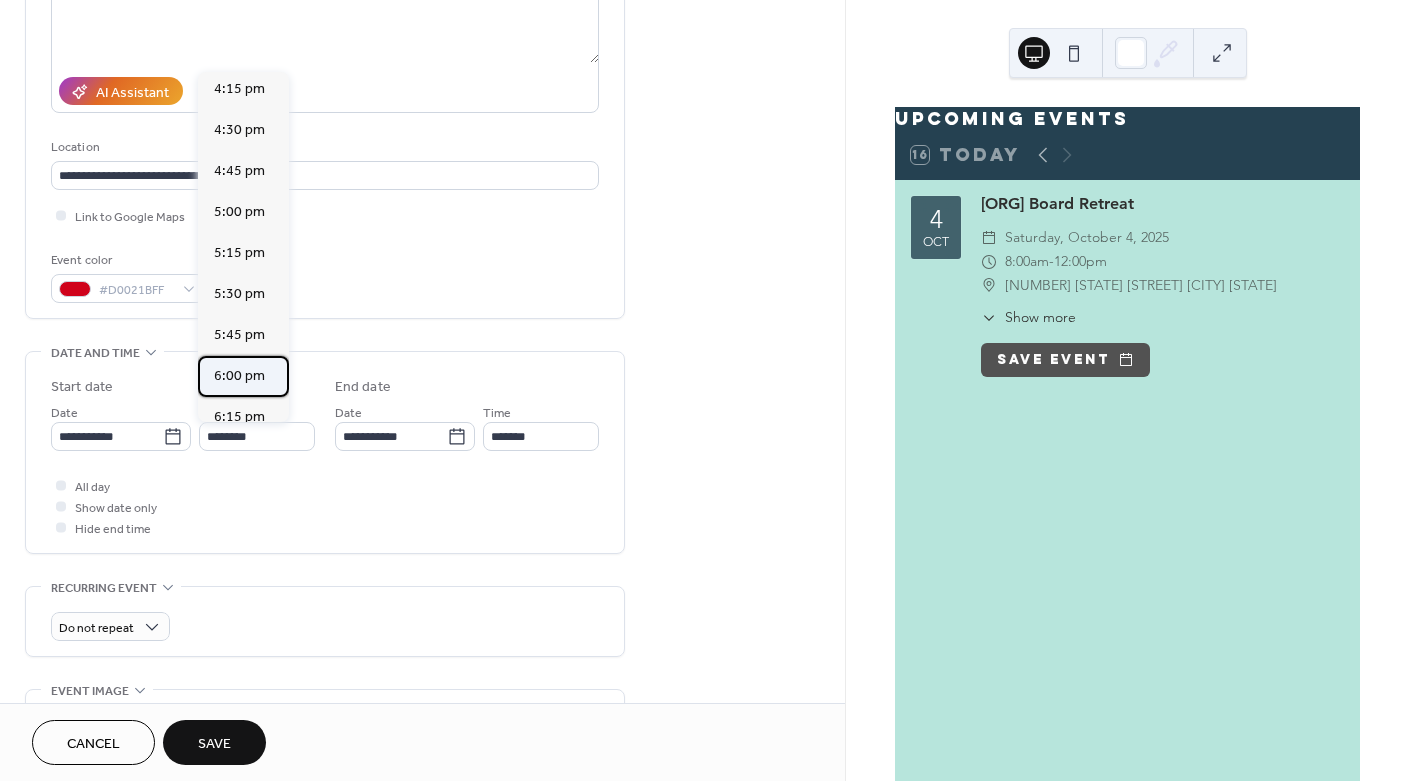 click on "6:00 pm" at bounding box center [239, 376] 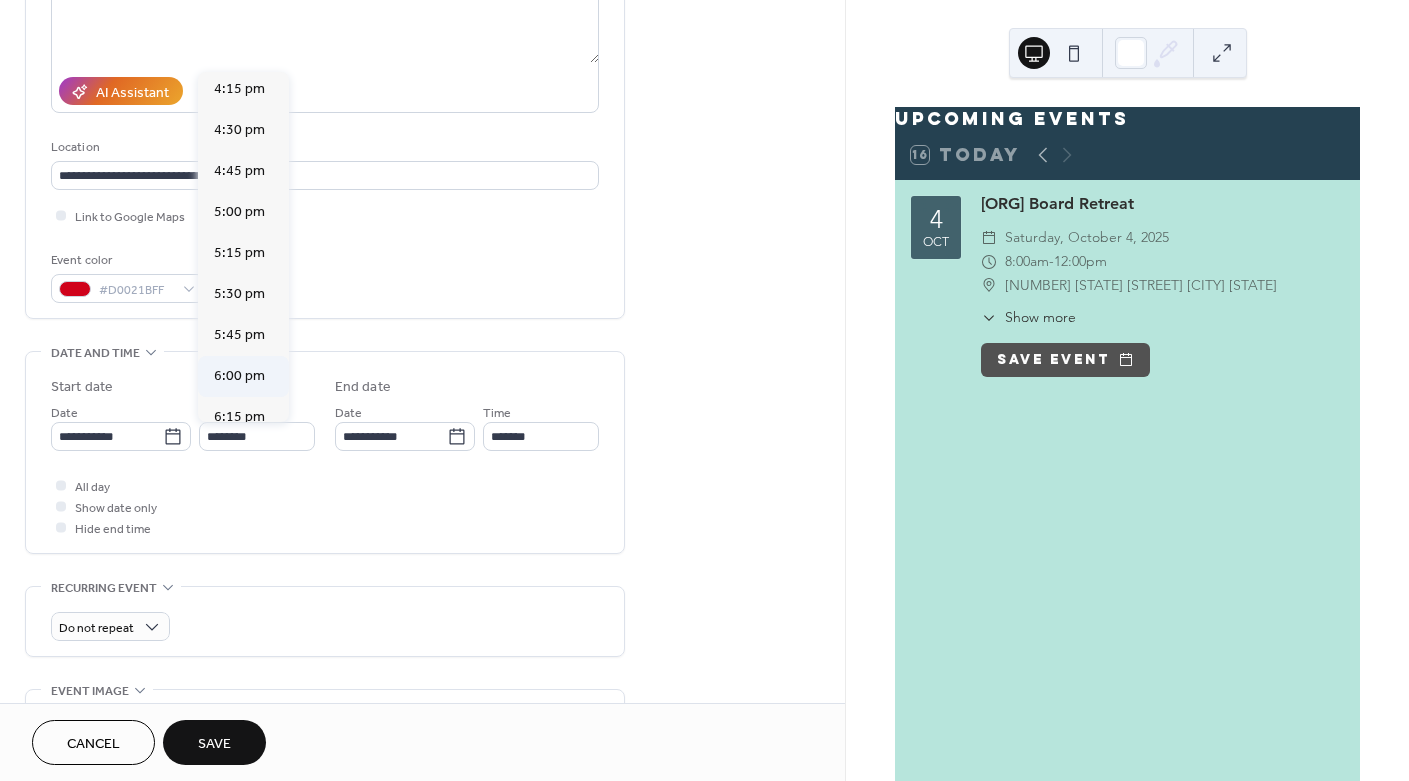 type on "*******" 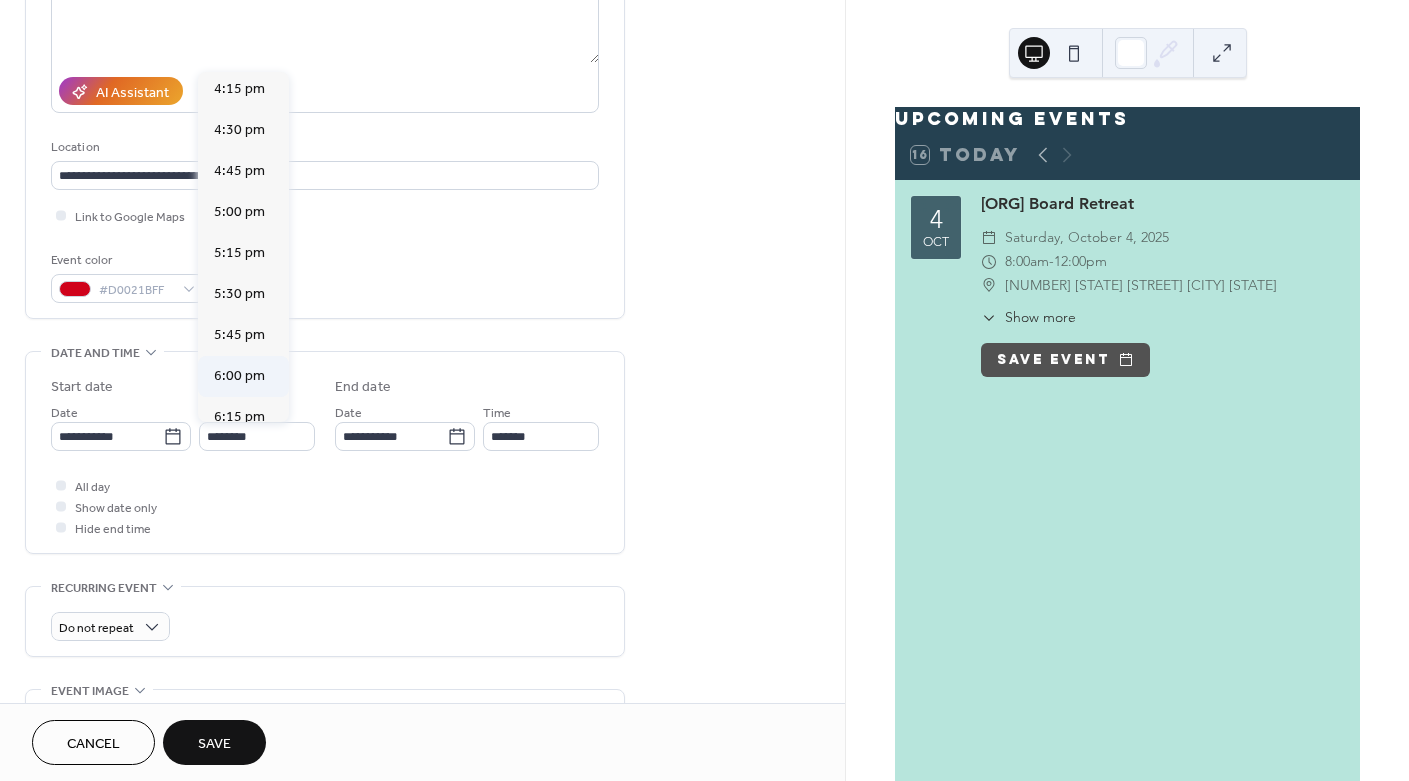 type on "*******" 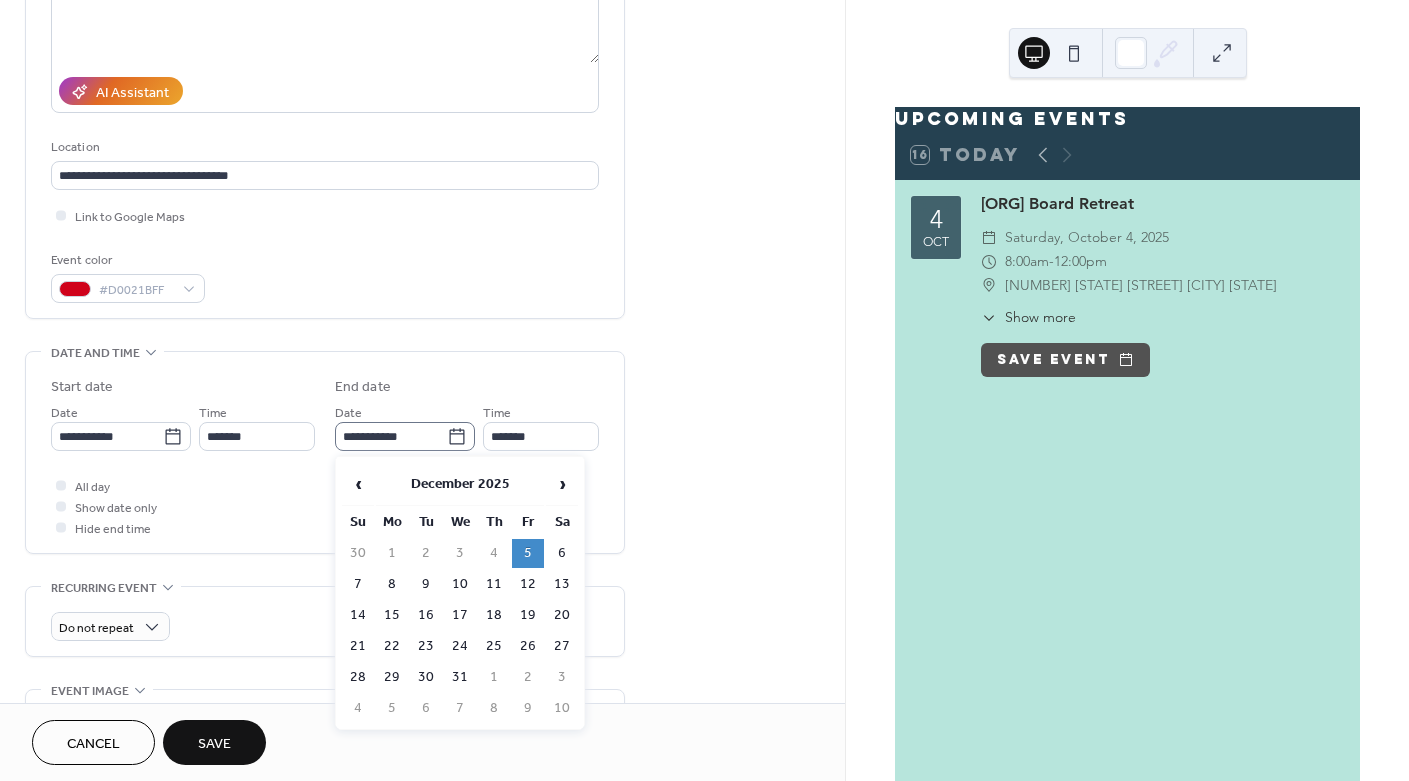 click 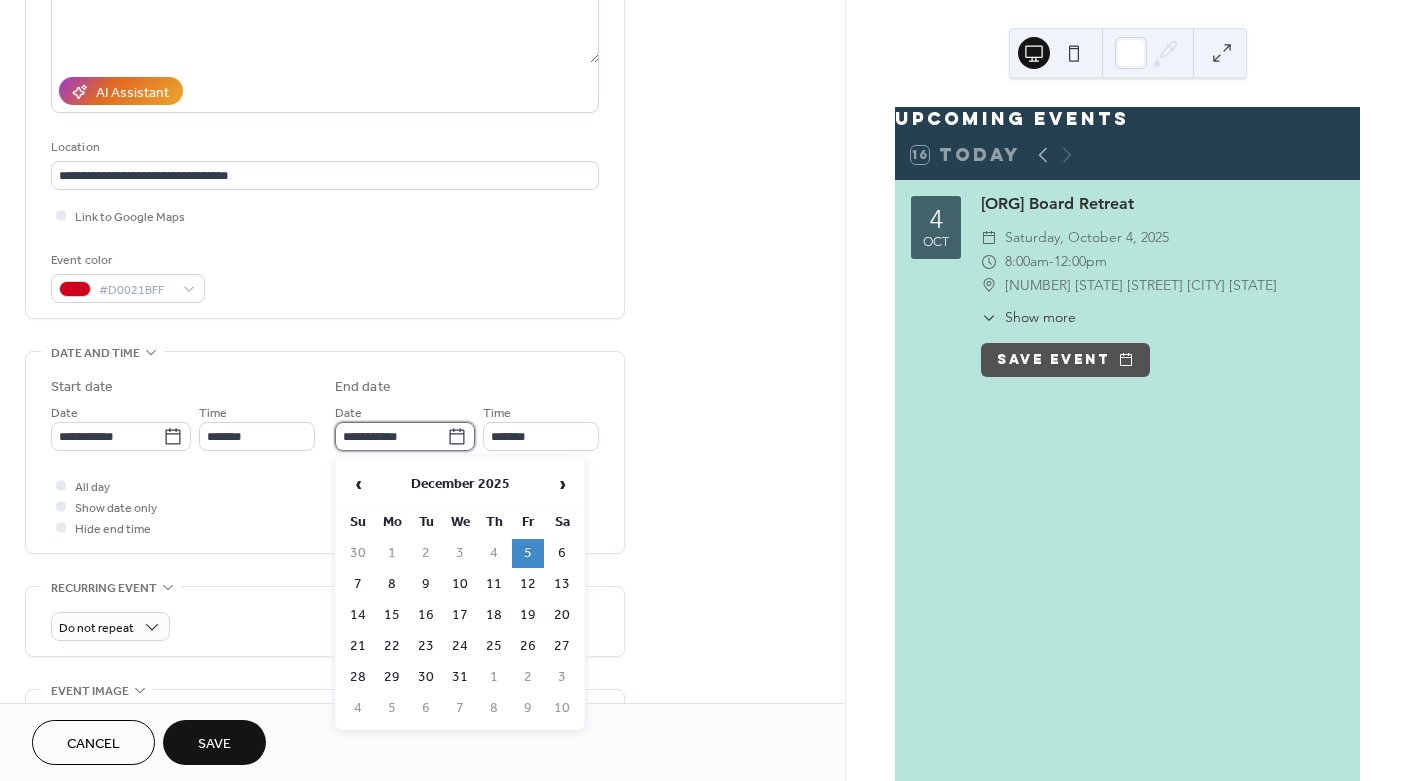 click on "**********" at bounding box center [391, 436] 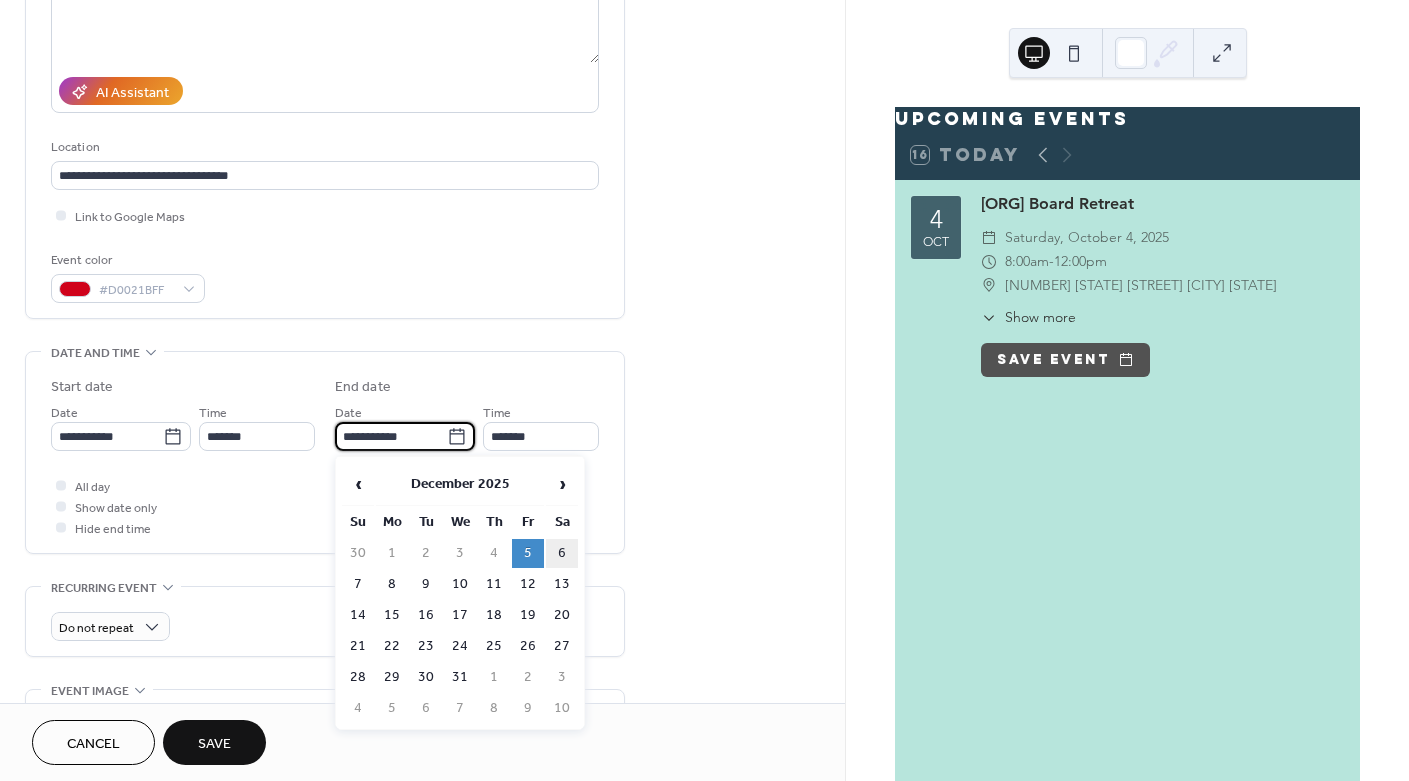 click on "6" at bounding box center (562, 553) 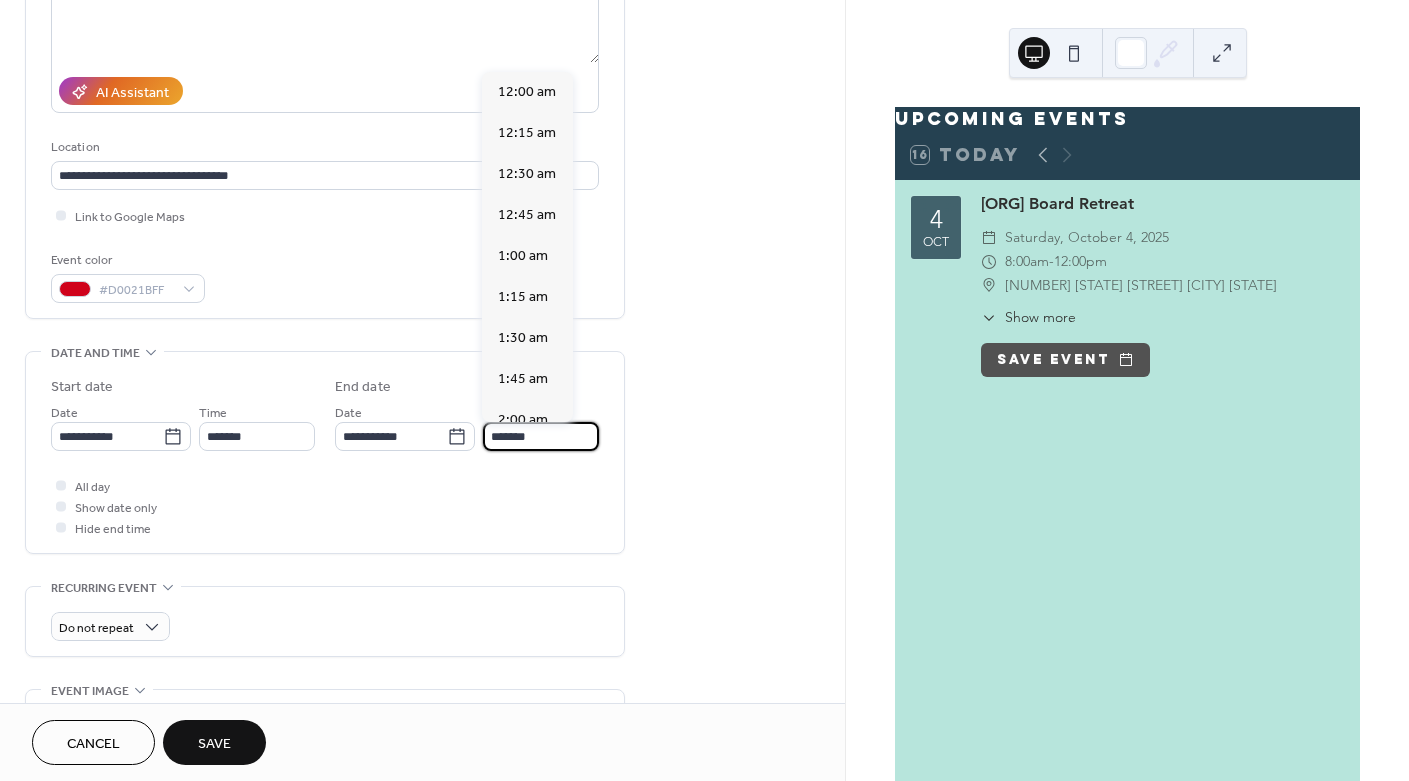 click on "*******" at bounding box center [541, 436] 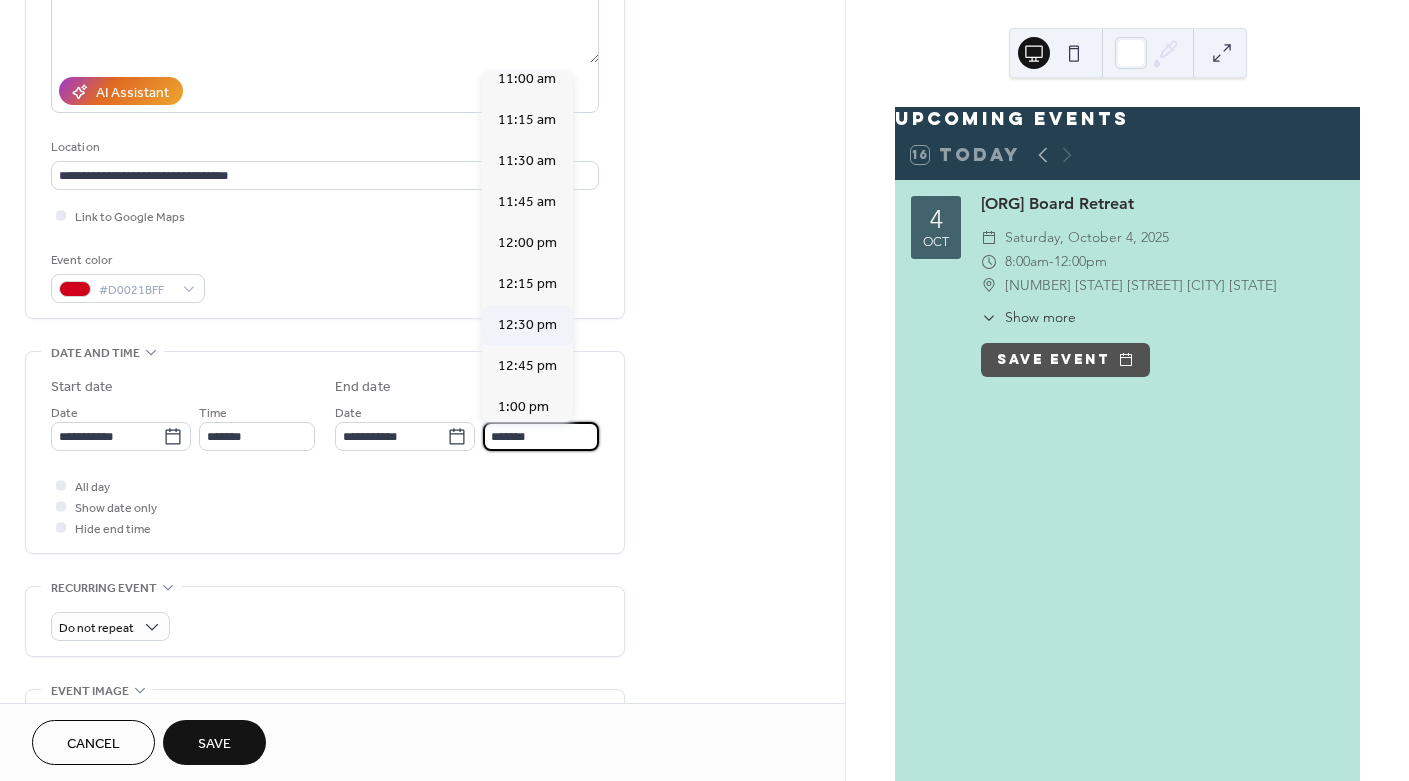 scroll, scrollTop: 1816, scrollLeft: 0, axis: vertical 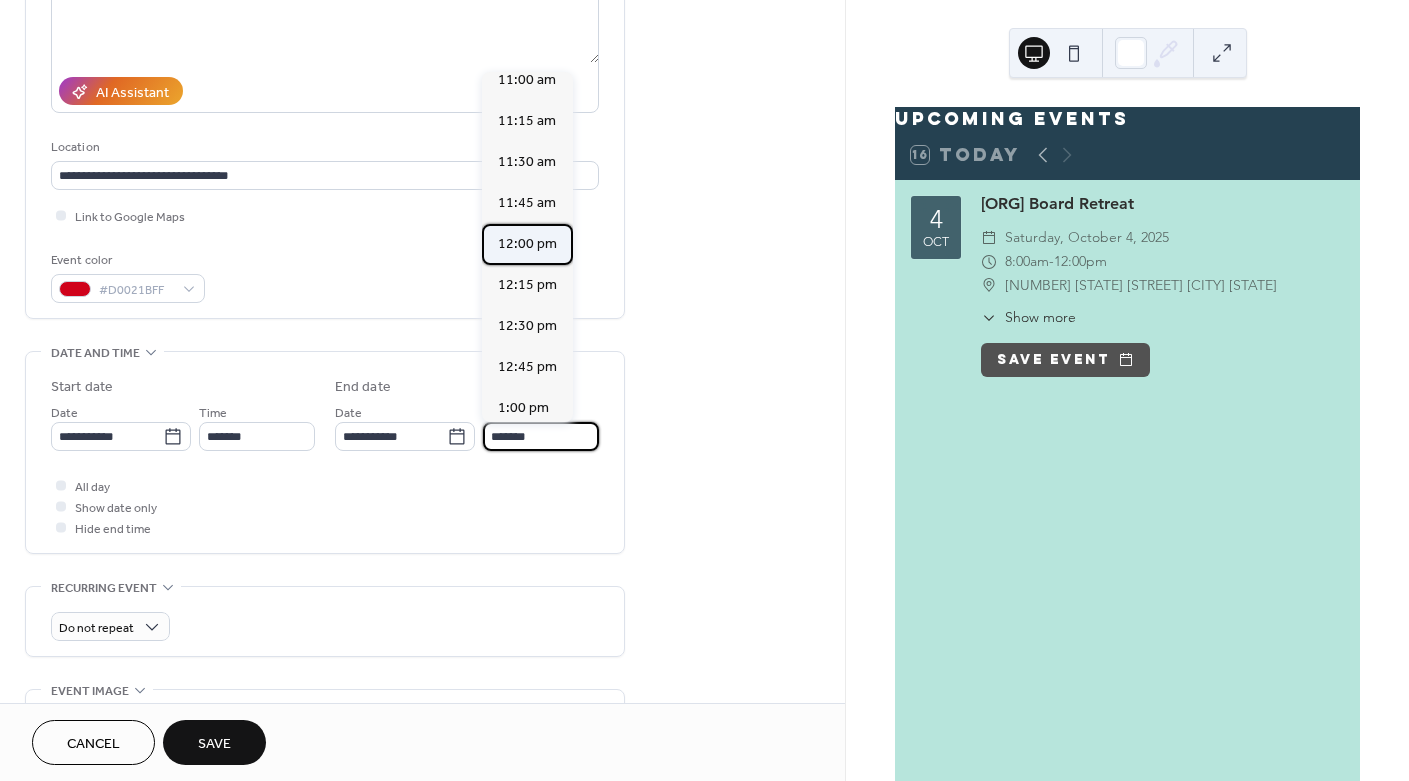 click on "12:00 pm" at bounding box center [527, 244] 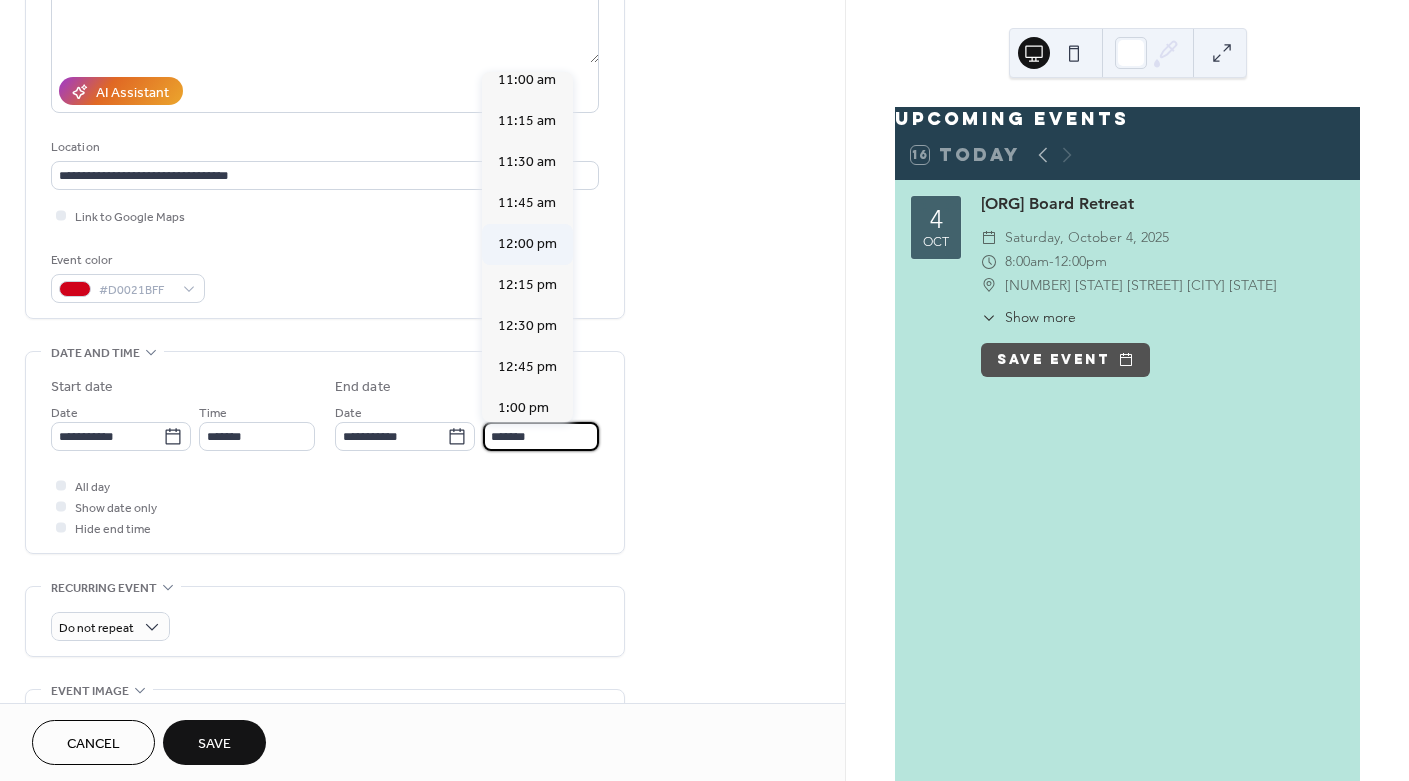 type on "********" 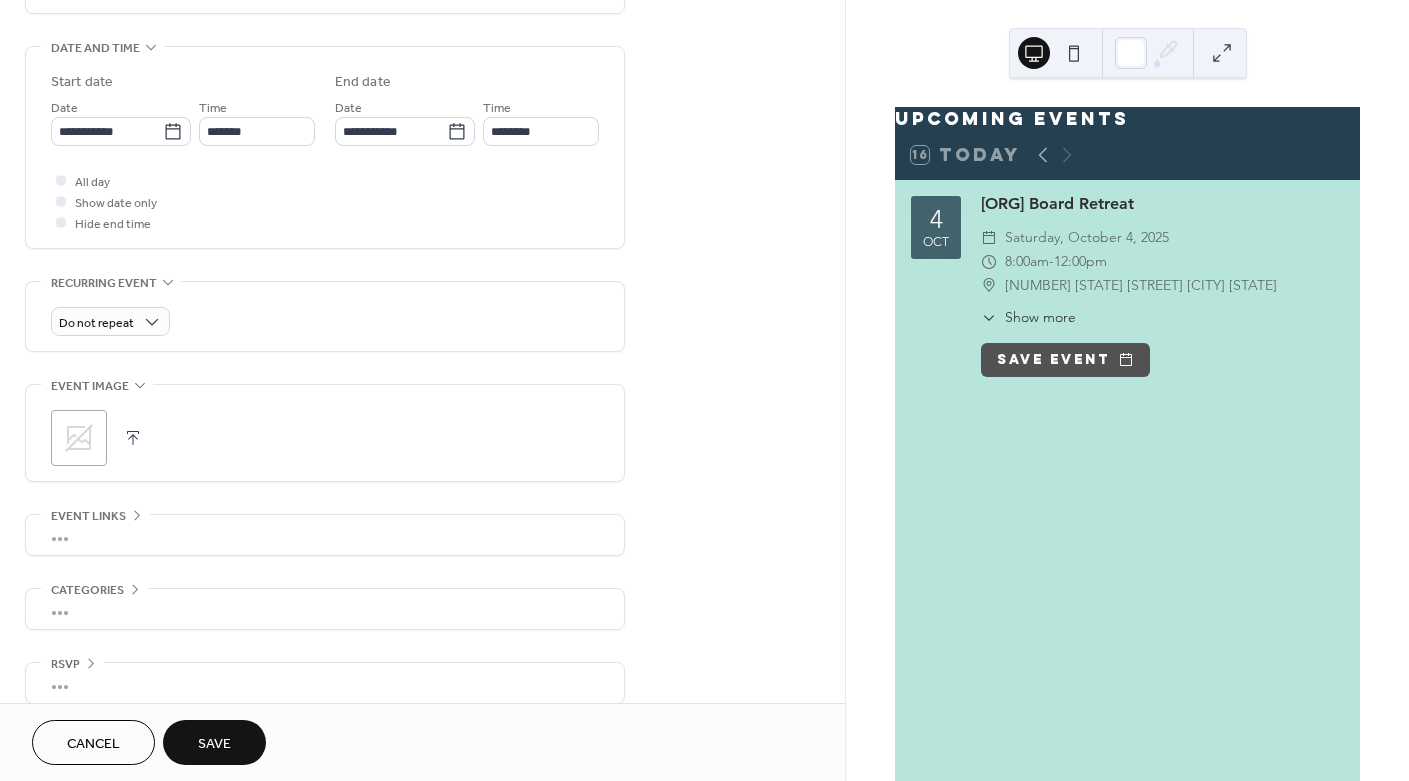 scroll, scrollTop: 626, scrollLeft: 0, axis: vertical 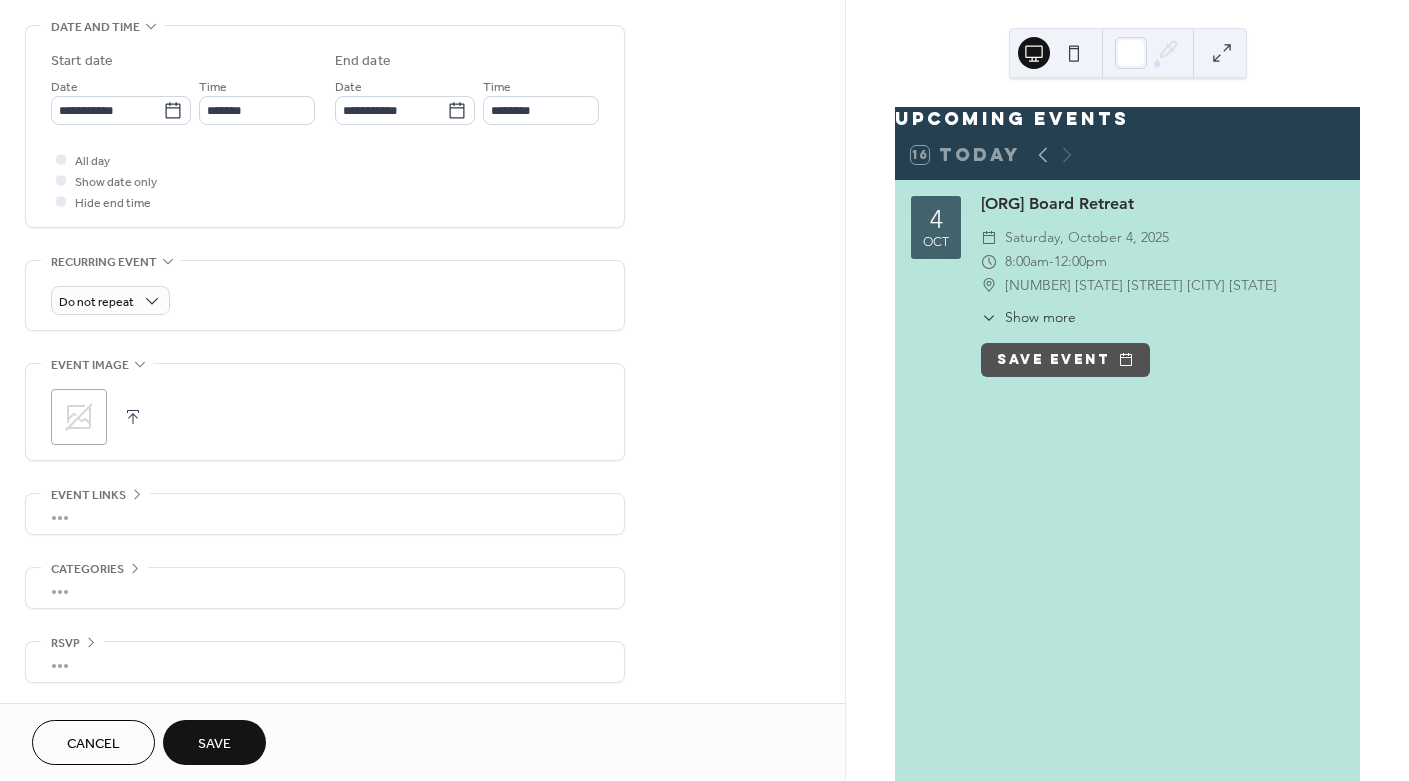 click at bounding box center (133, 417) 